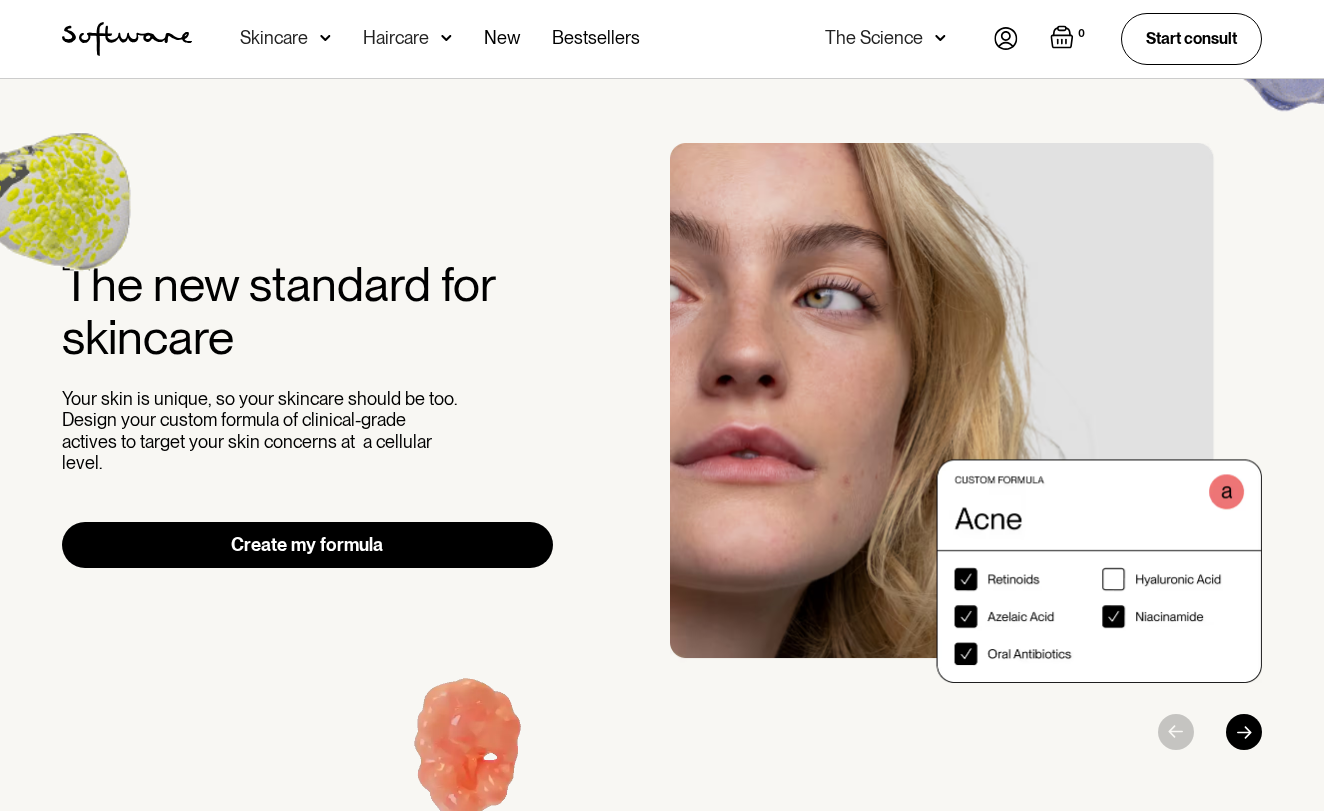 scroll, scrollTop: 1468, scrollLeft: 0, axis: vertical 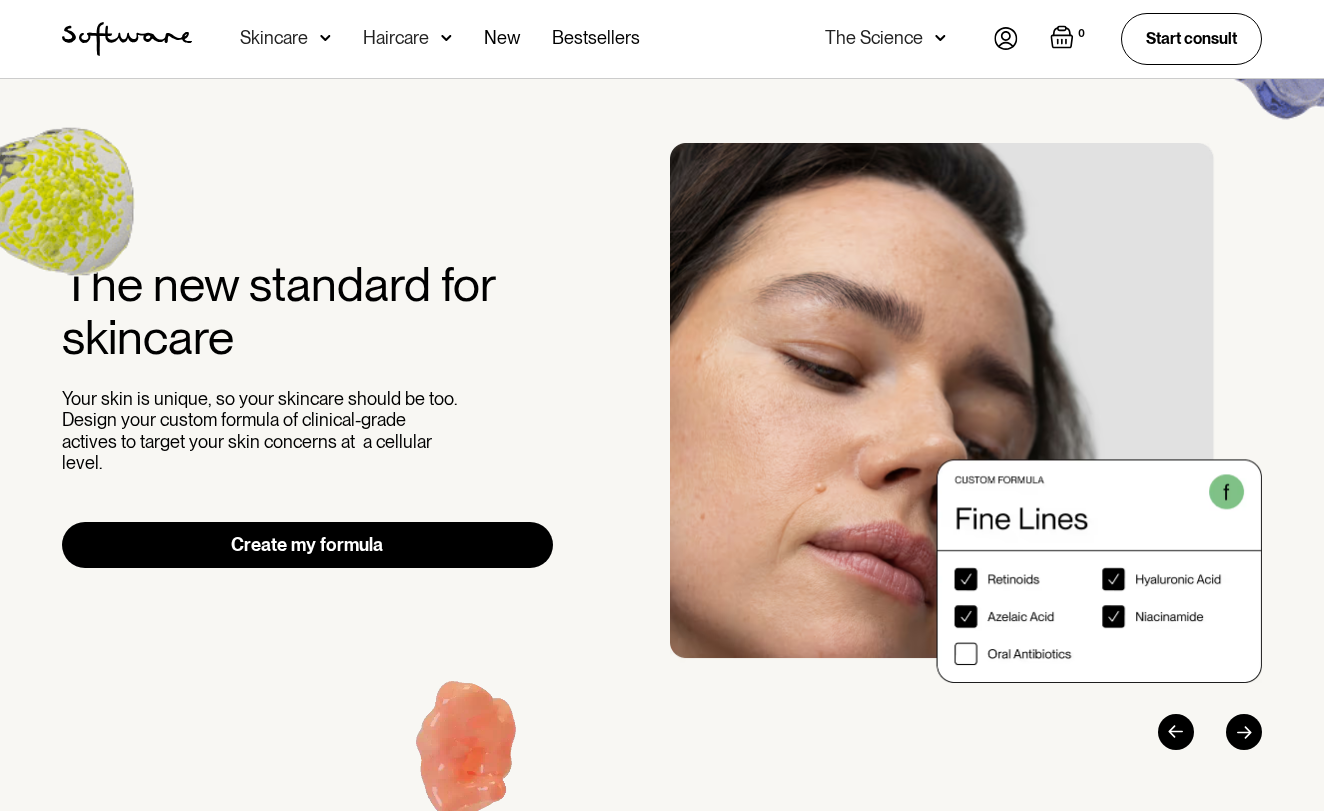 click at bounding box center (1006, 38) 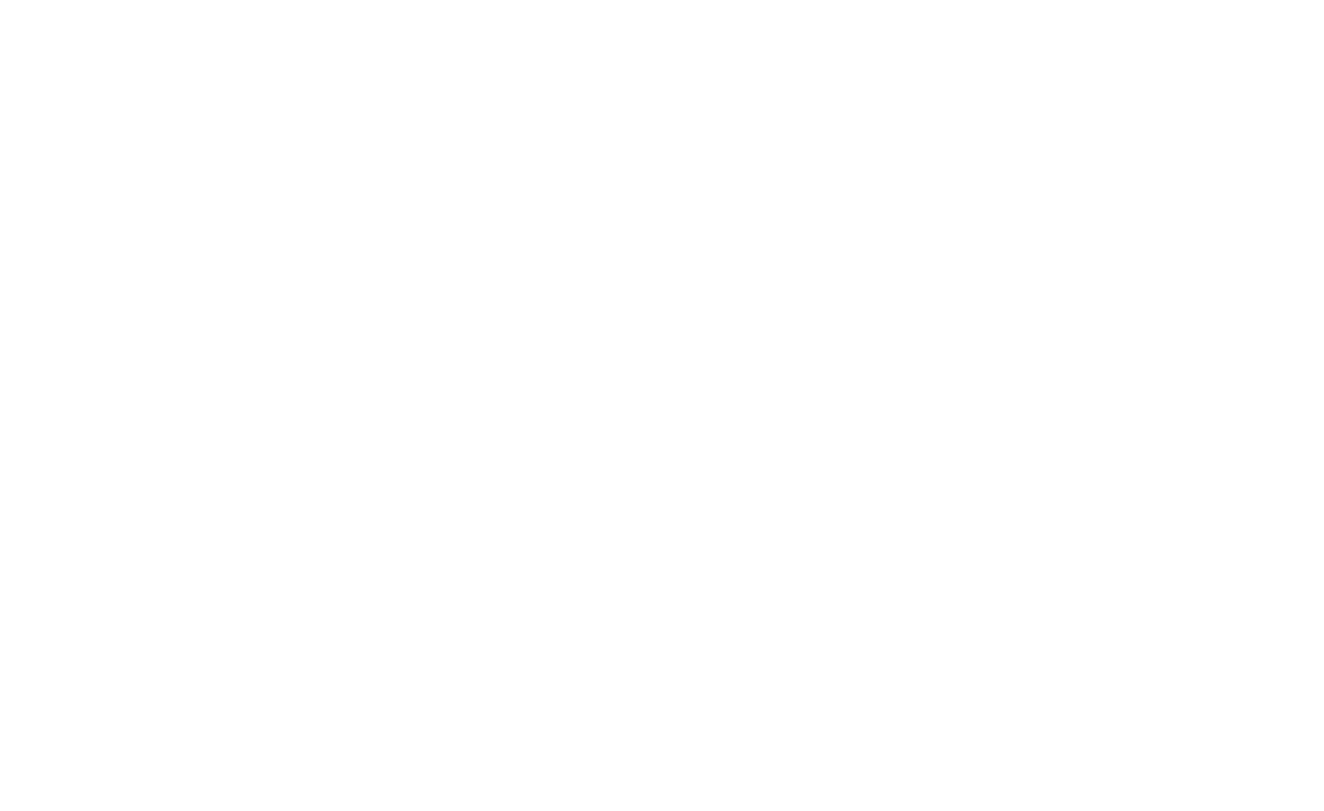 scroll, scrollTop: 0, scrollLeft: 0, axis: both 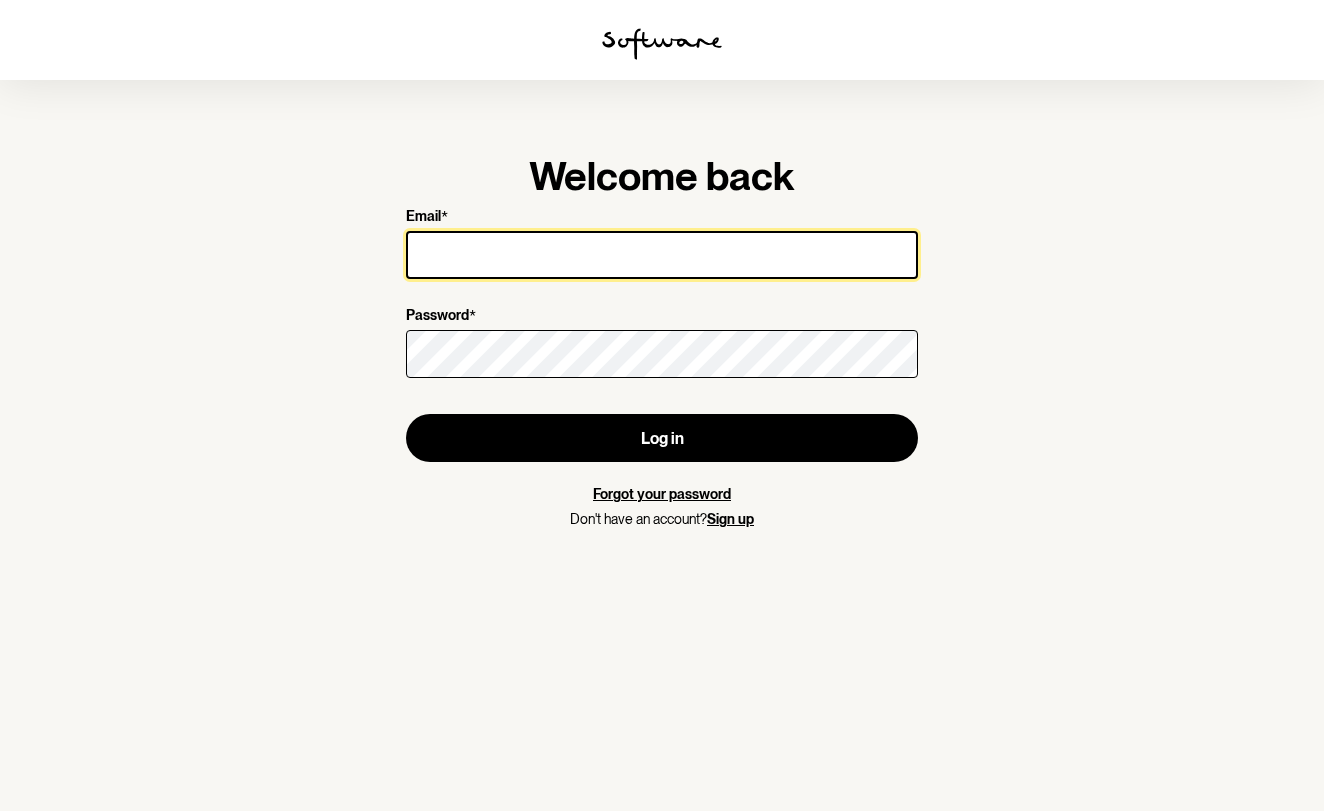 click on "Email *" at bounding box center (662, 255) 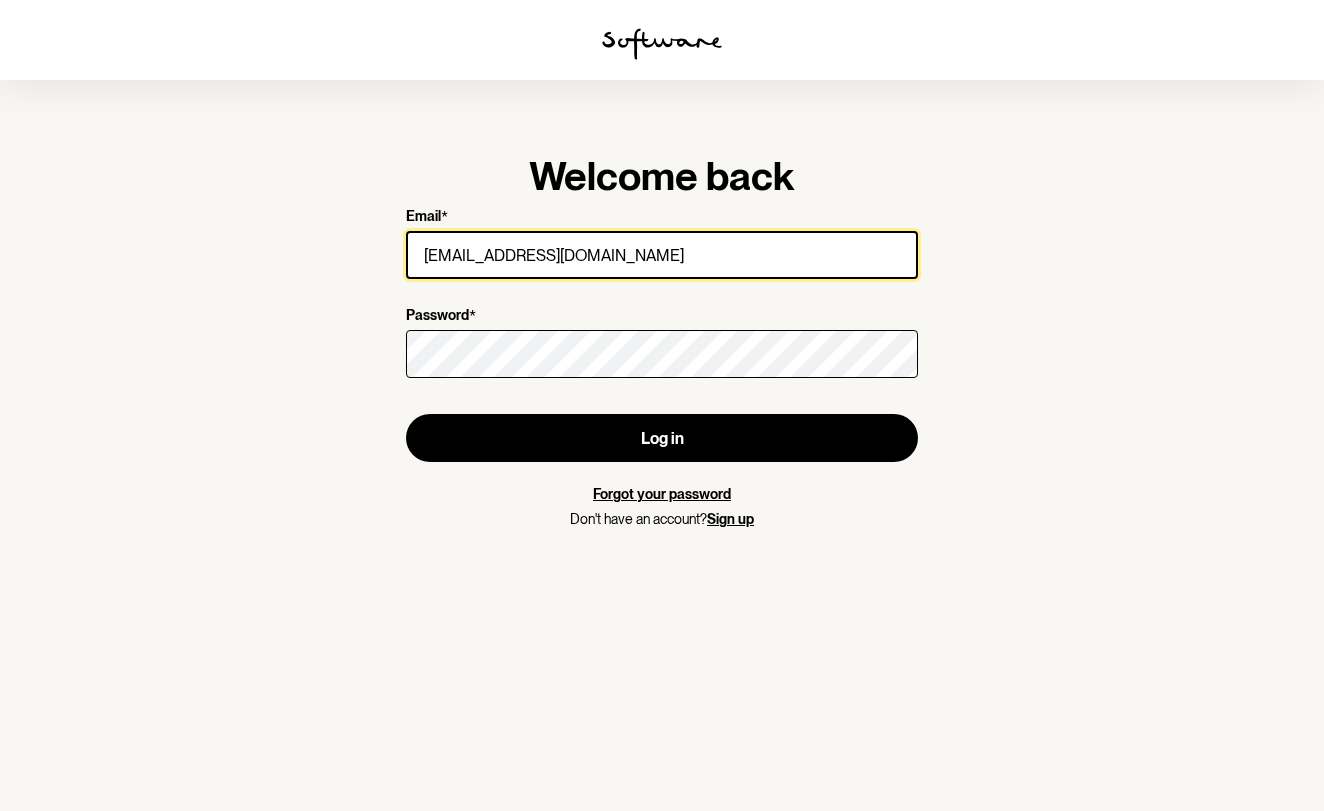 type on "[EMAIL_ADDRESS][DOMAIN_NAME]" 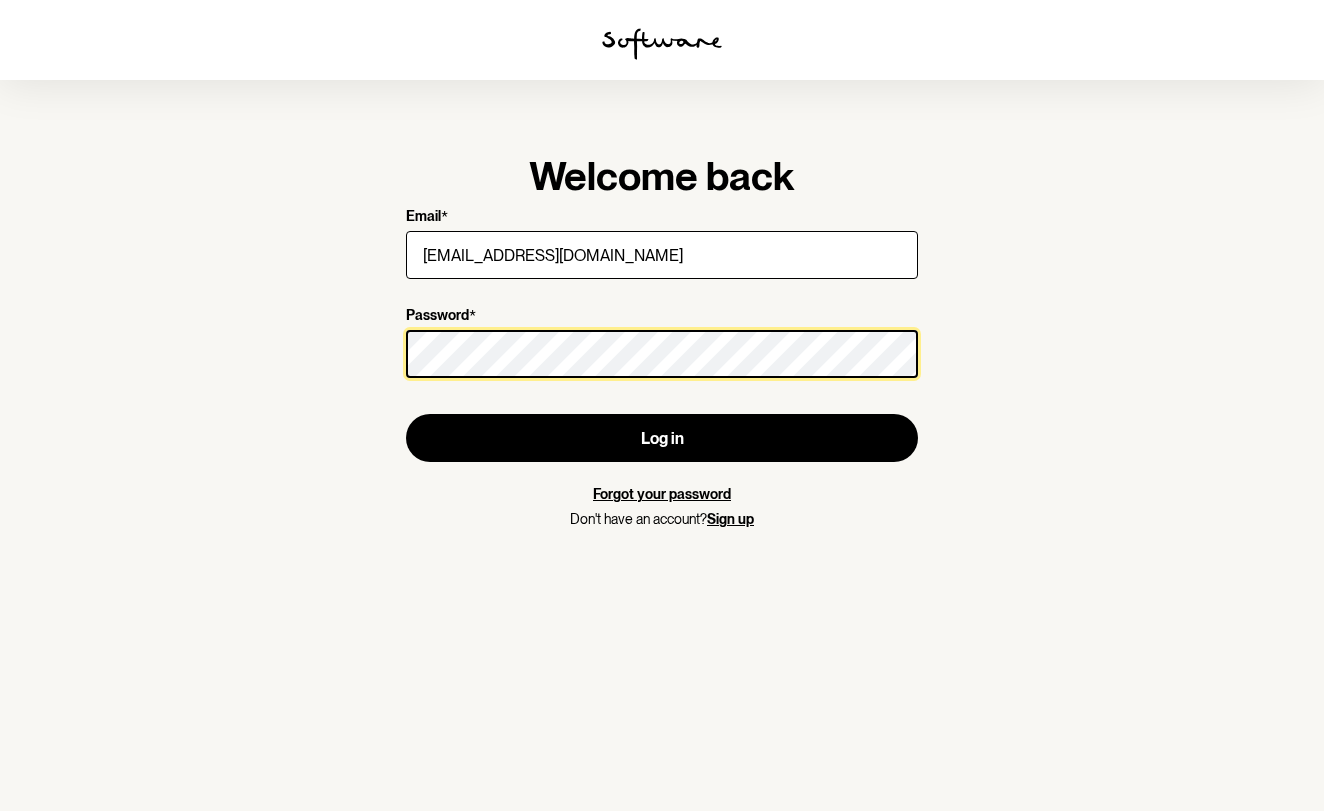 scroll, scrollTop: 0, scrollLeft: 0, axis: both 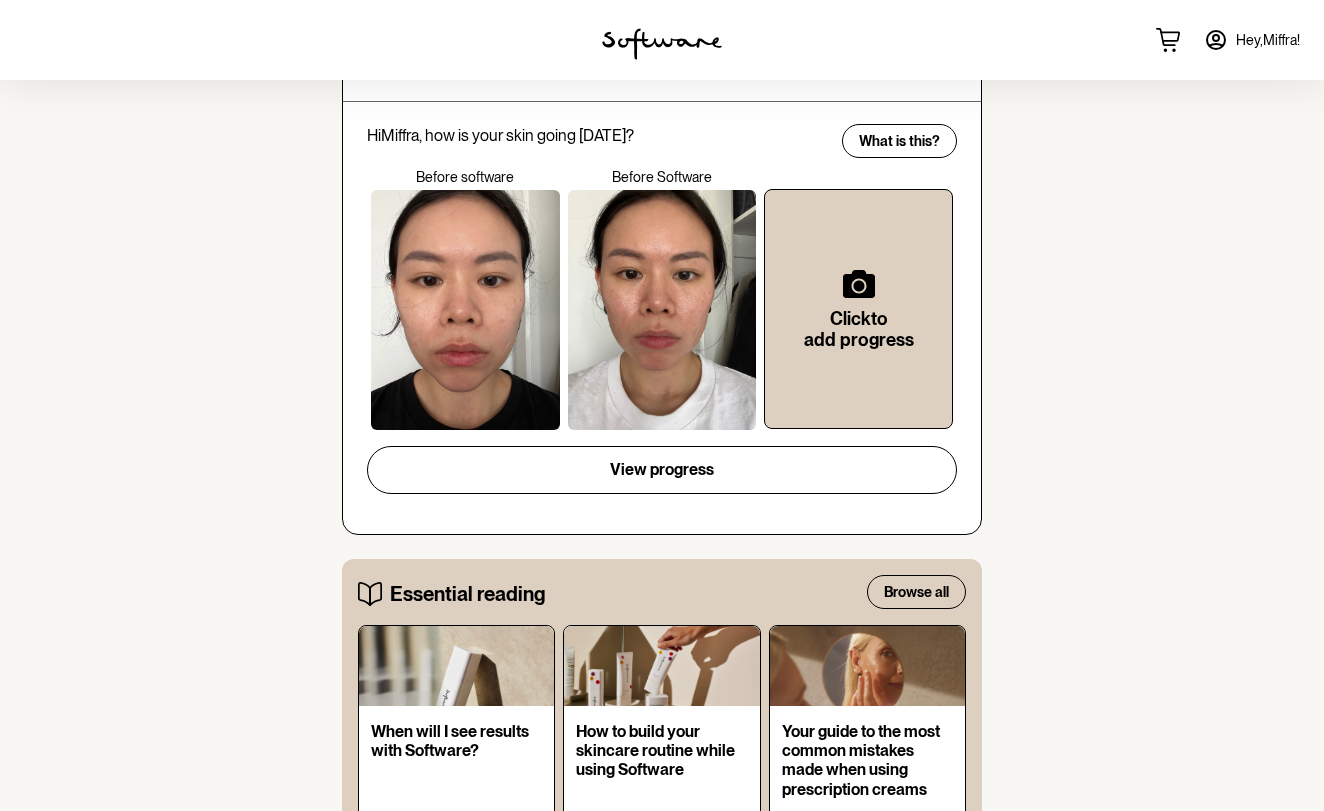 click at bounding box center [465, 310] 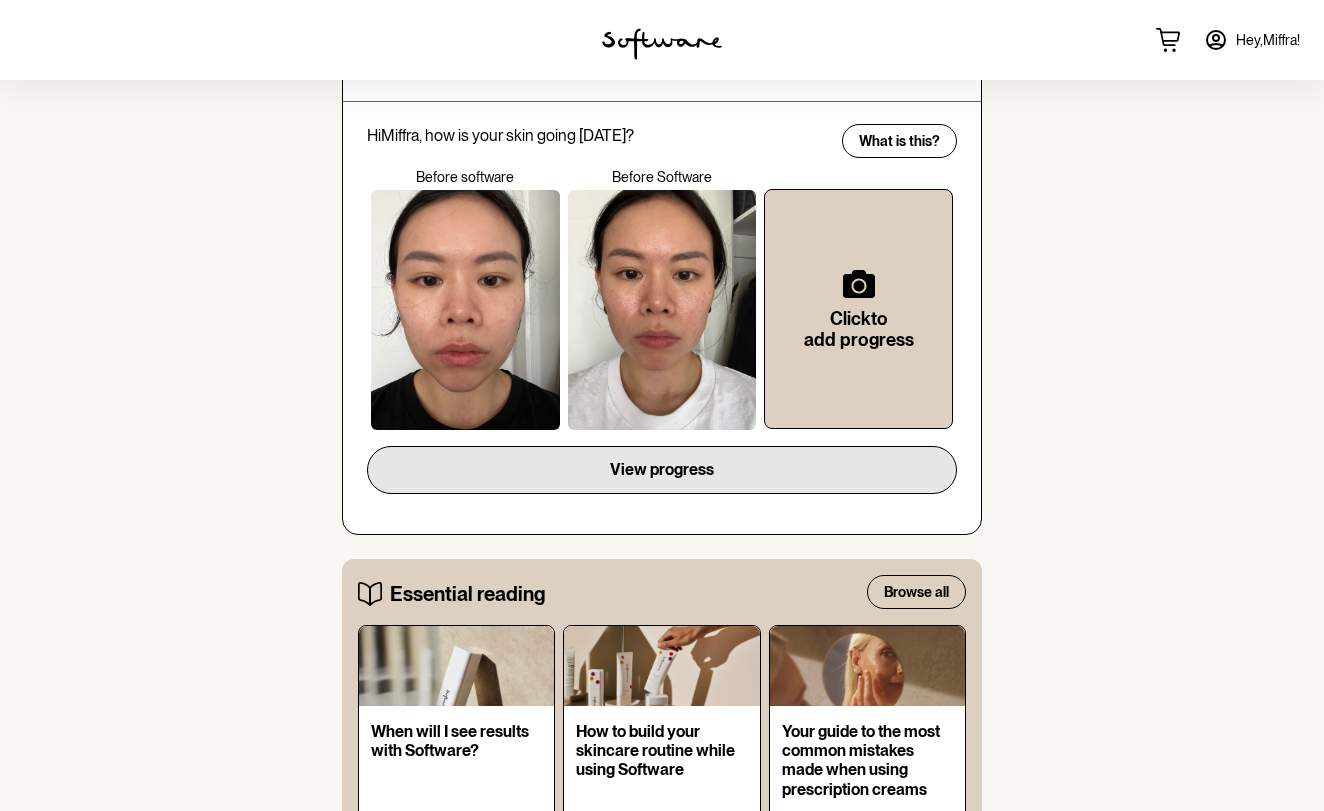 click on "View progress" at bounding box center (662, 469) 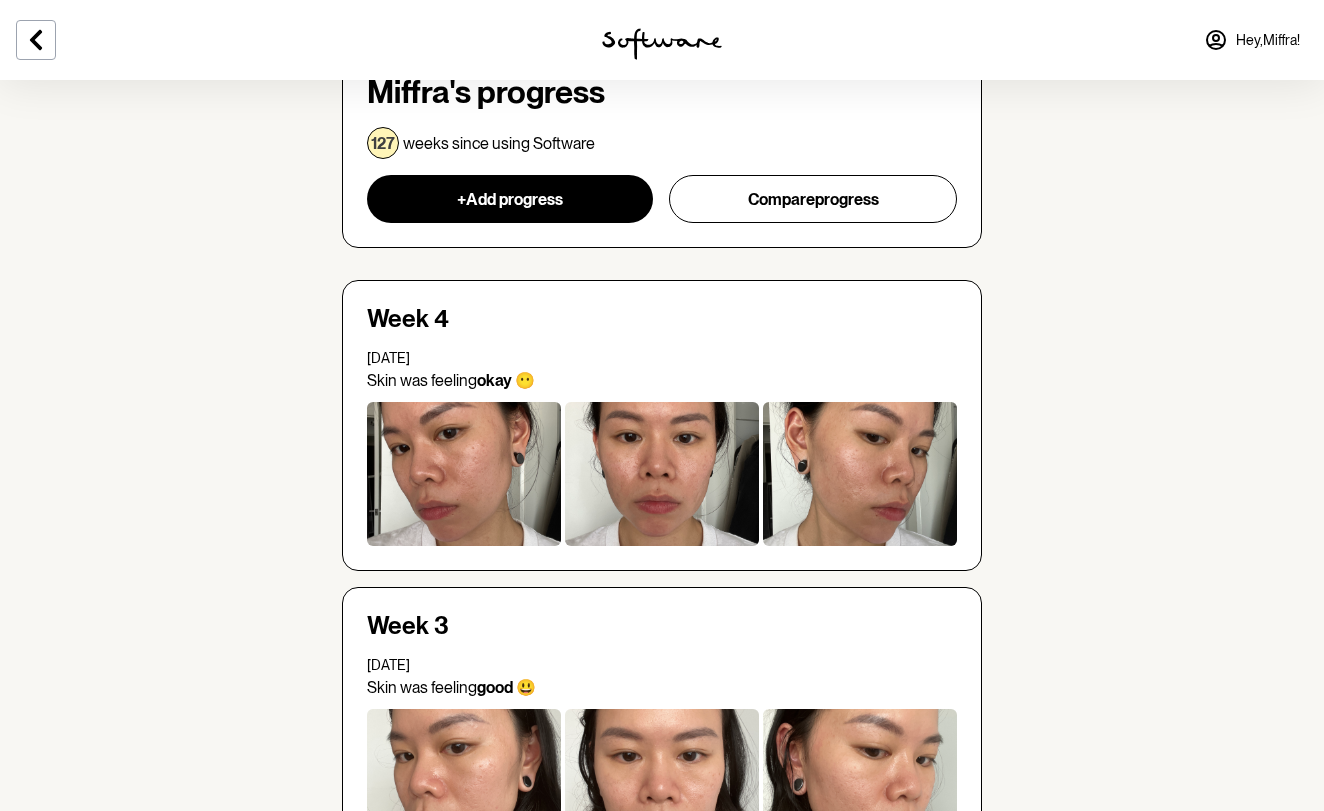 scroll, scrollTop: 295, scrollLeft: 0, axis: vertical 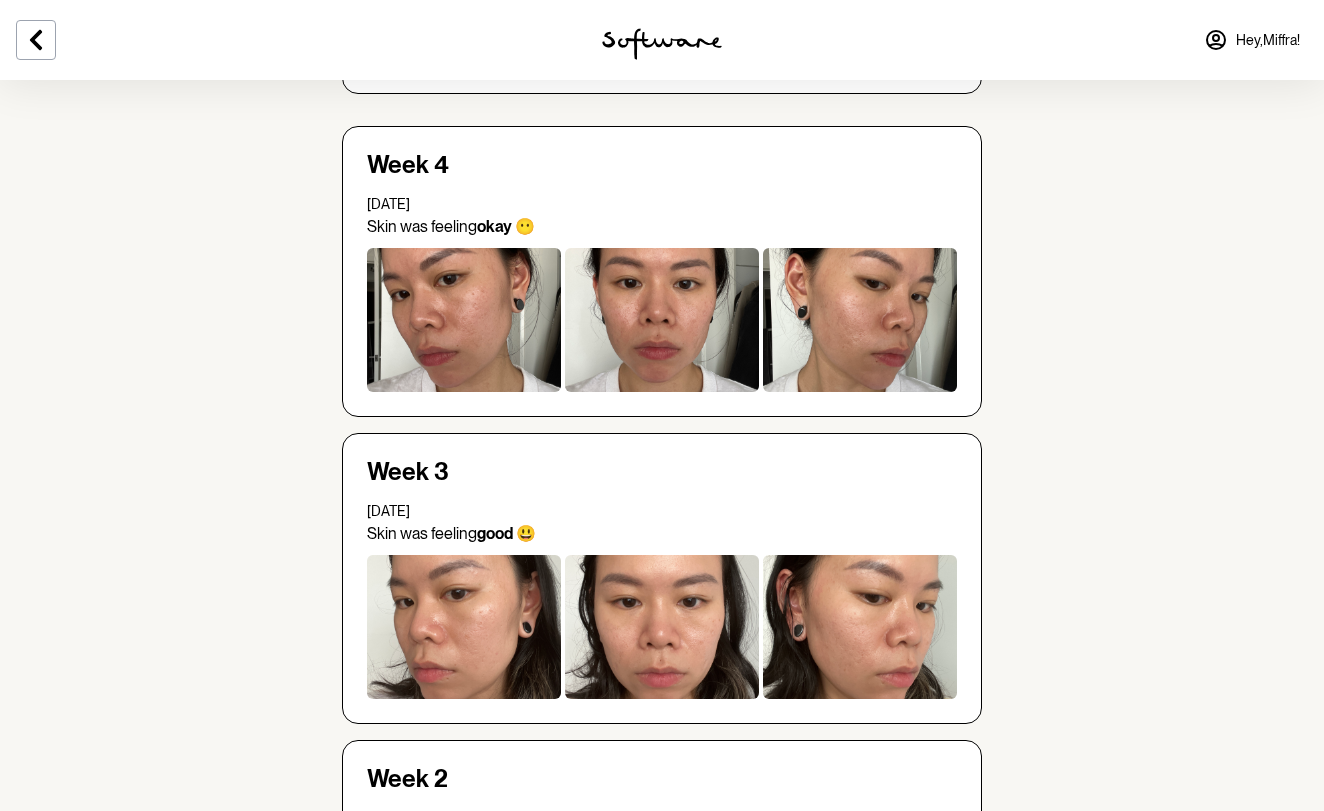 click at bounding box center [464, 627] 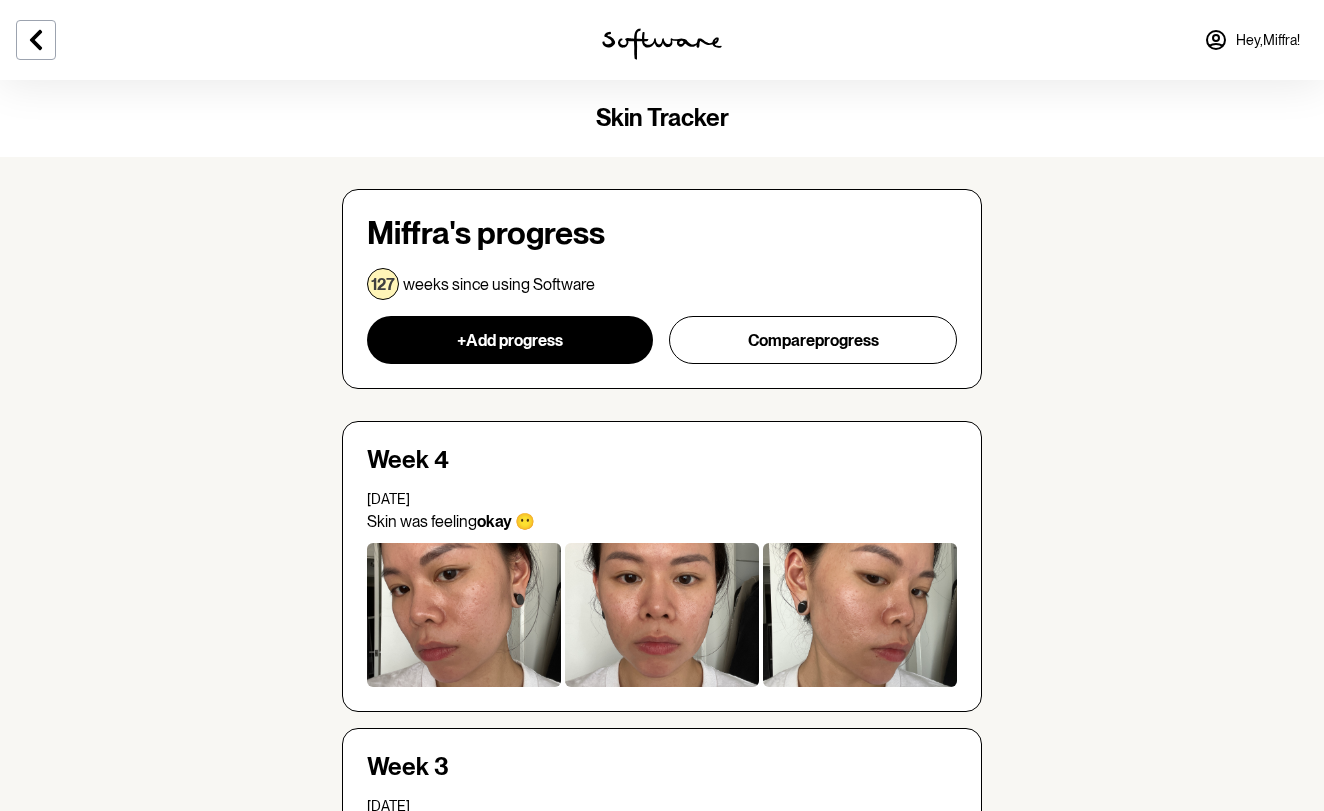 scroll, scrollTop: 0, scrollLeft: 0, axis: both 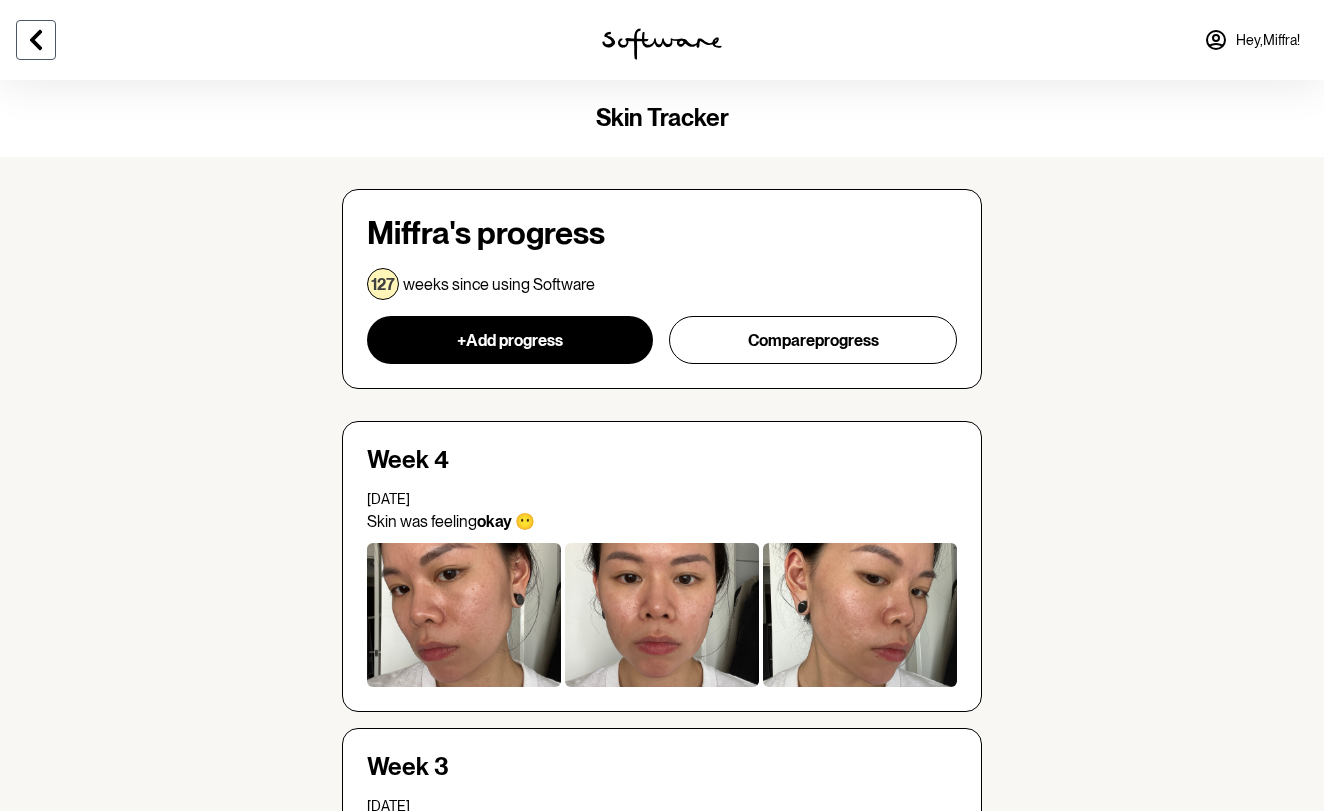 click 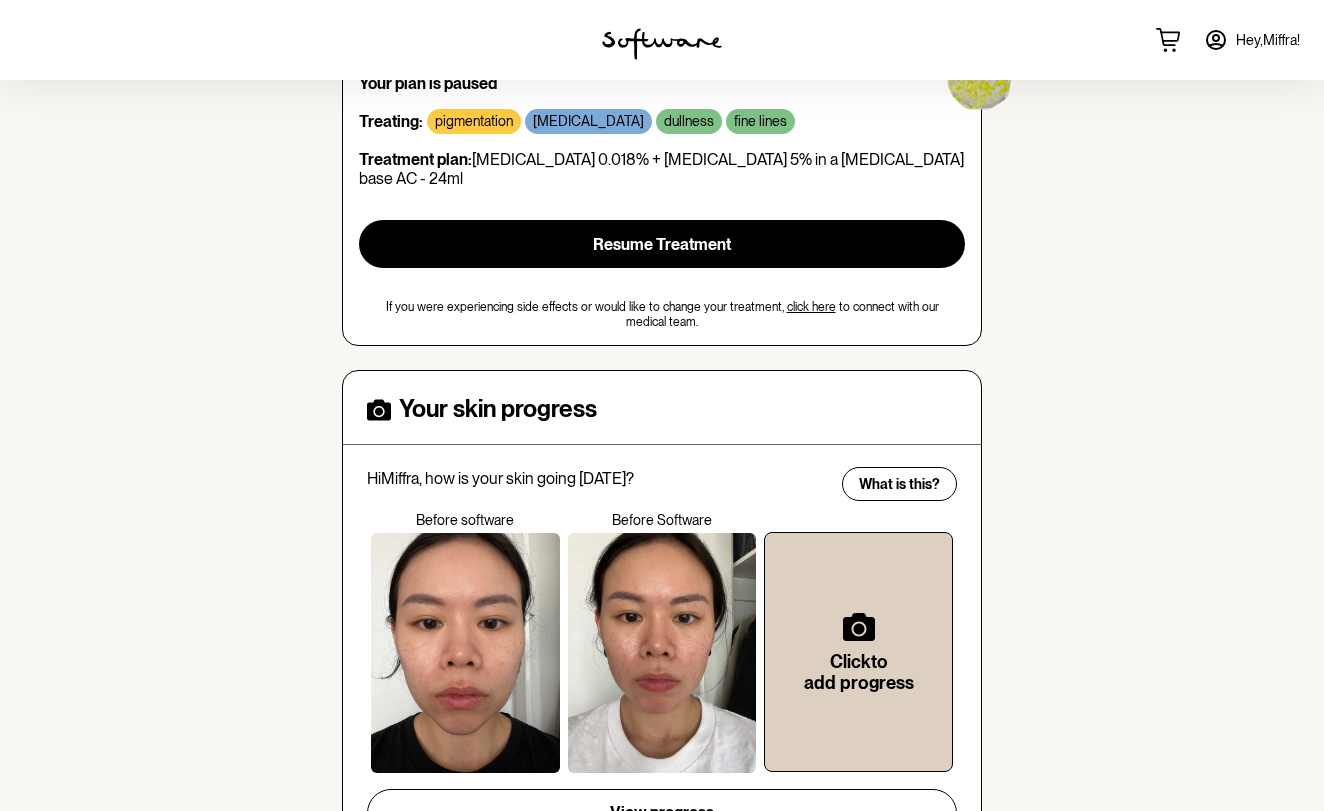 scroll, scrollTop: 272, scrollLeft: 0, axis: vertical 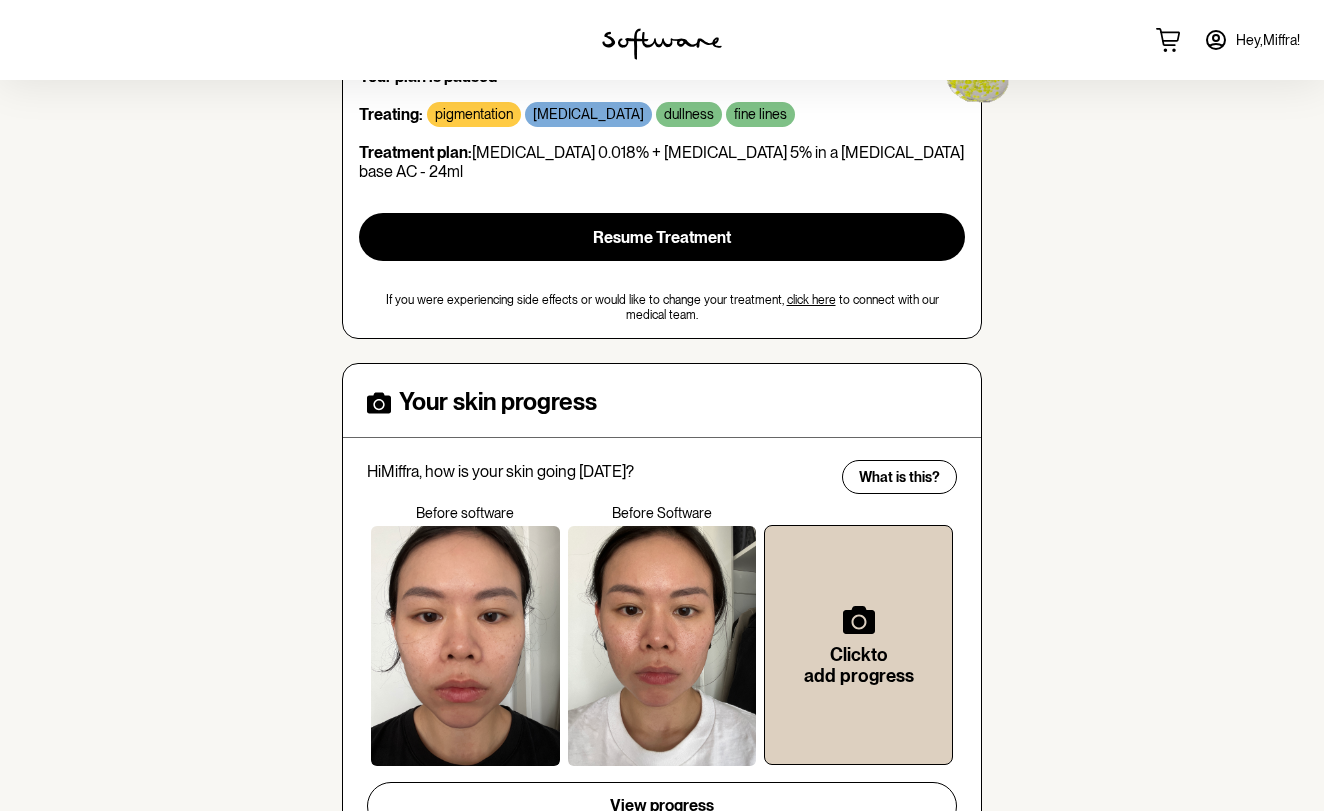 drag, startPoint x: 528, startPoint y: 658, endPoint x: 582, endPoint y: 744, distance: 101.54802 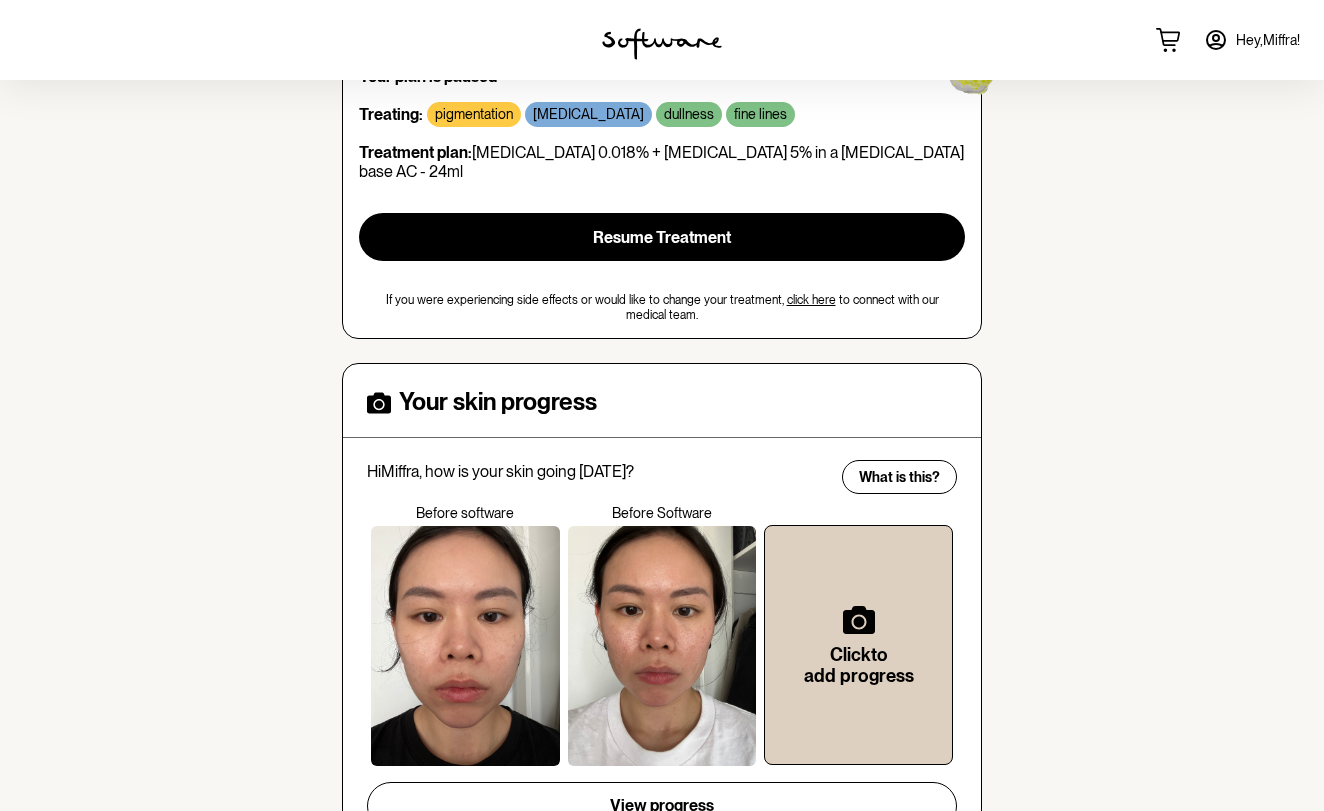 click at bounding box center [465, 646] 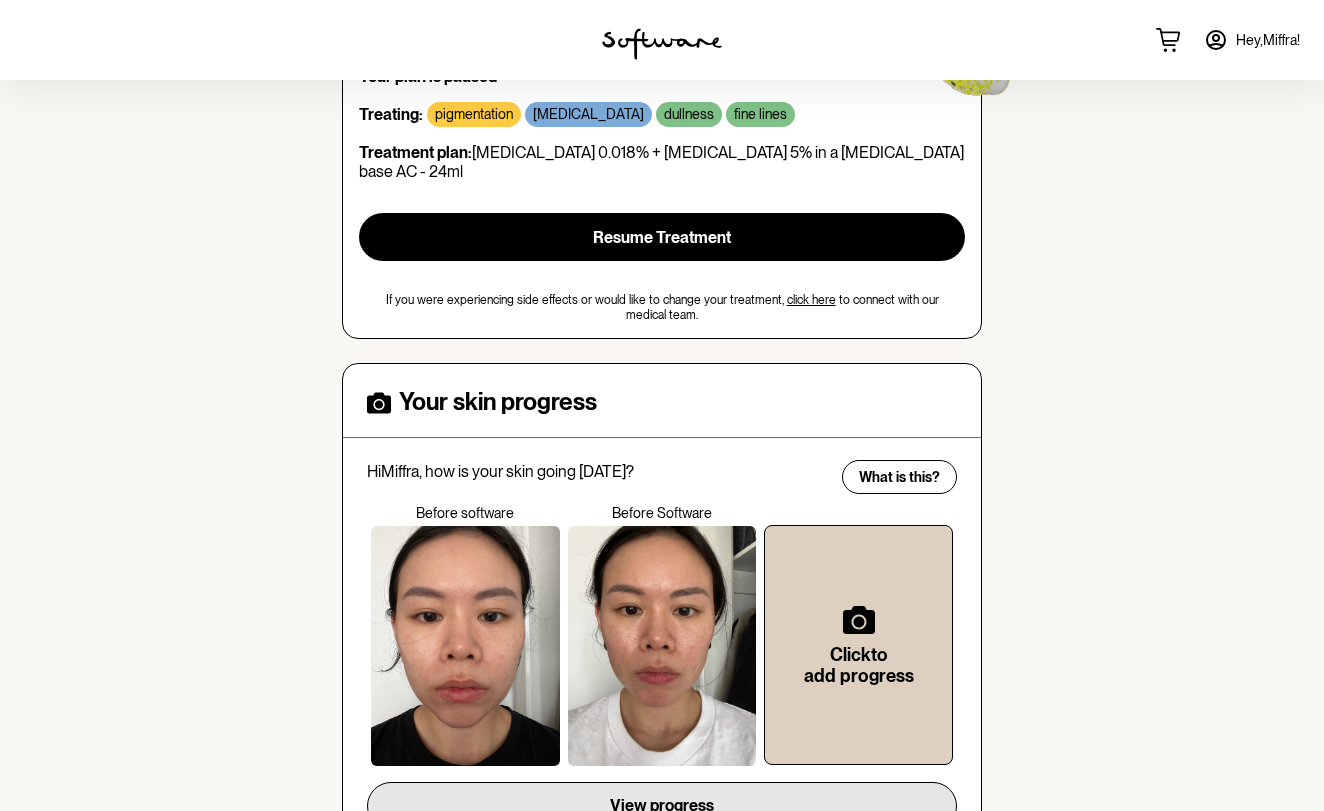click on "View progress" at bounding box center [662, 806] 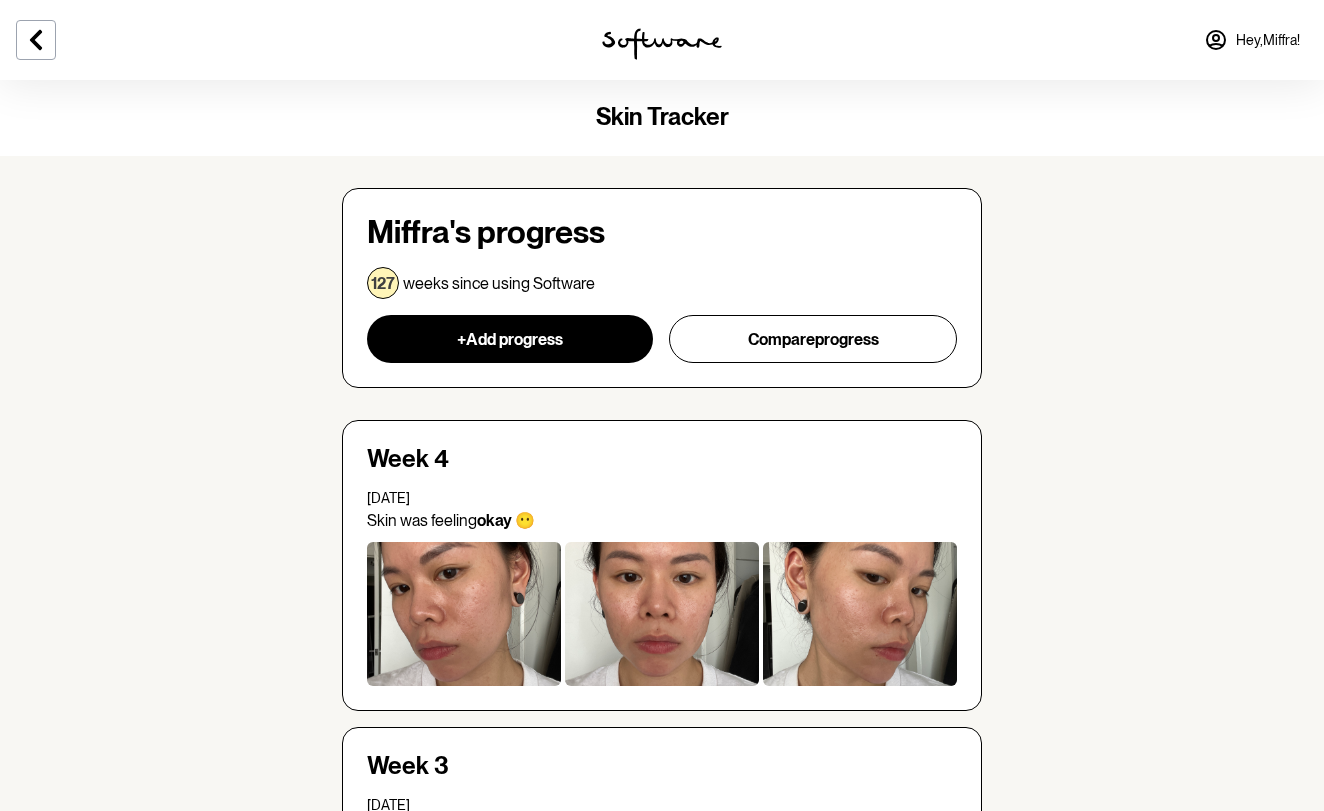 scroll, scrollTop: 877, scrollLeft: 0, axis: vertical 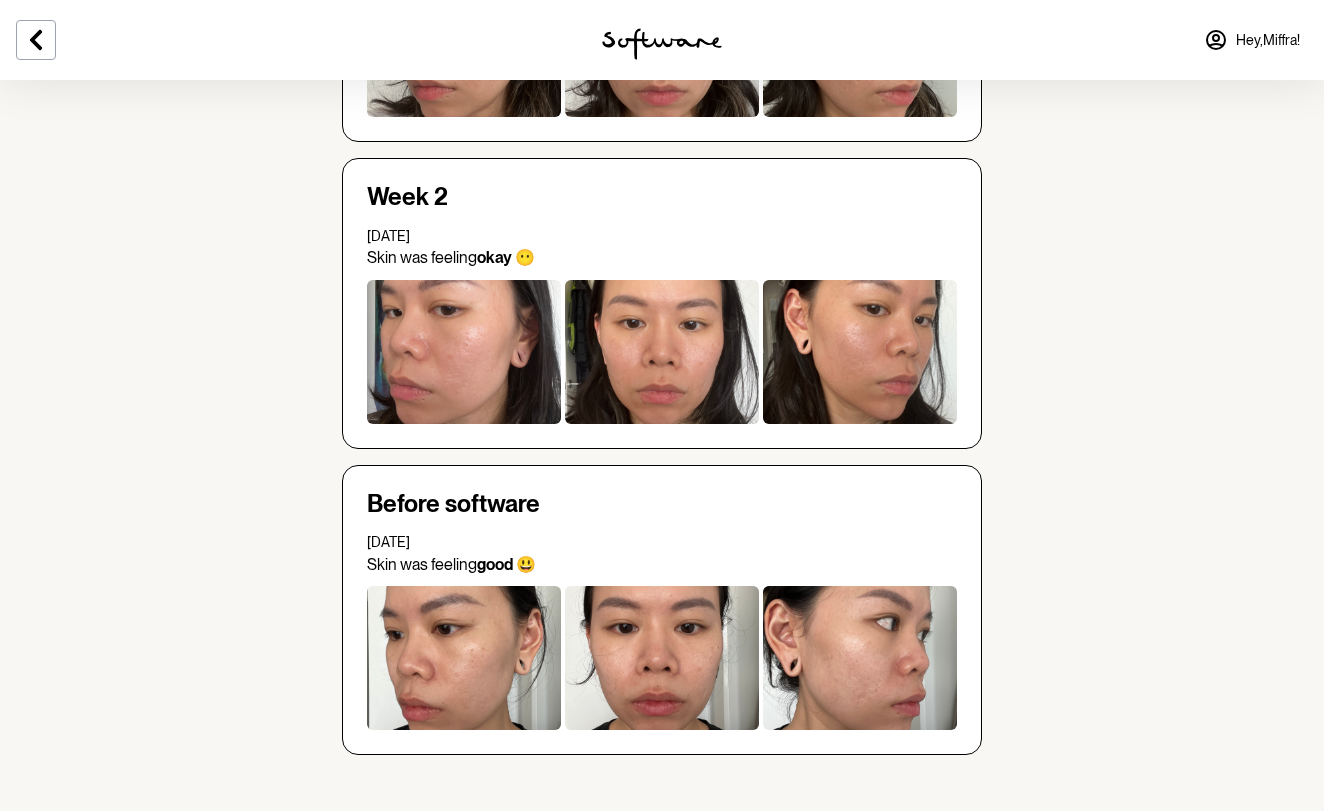 click at bounding box center (464, 658) 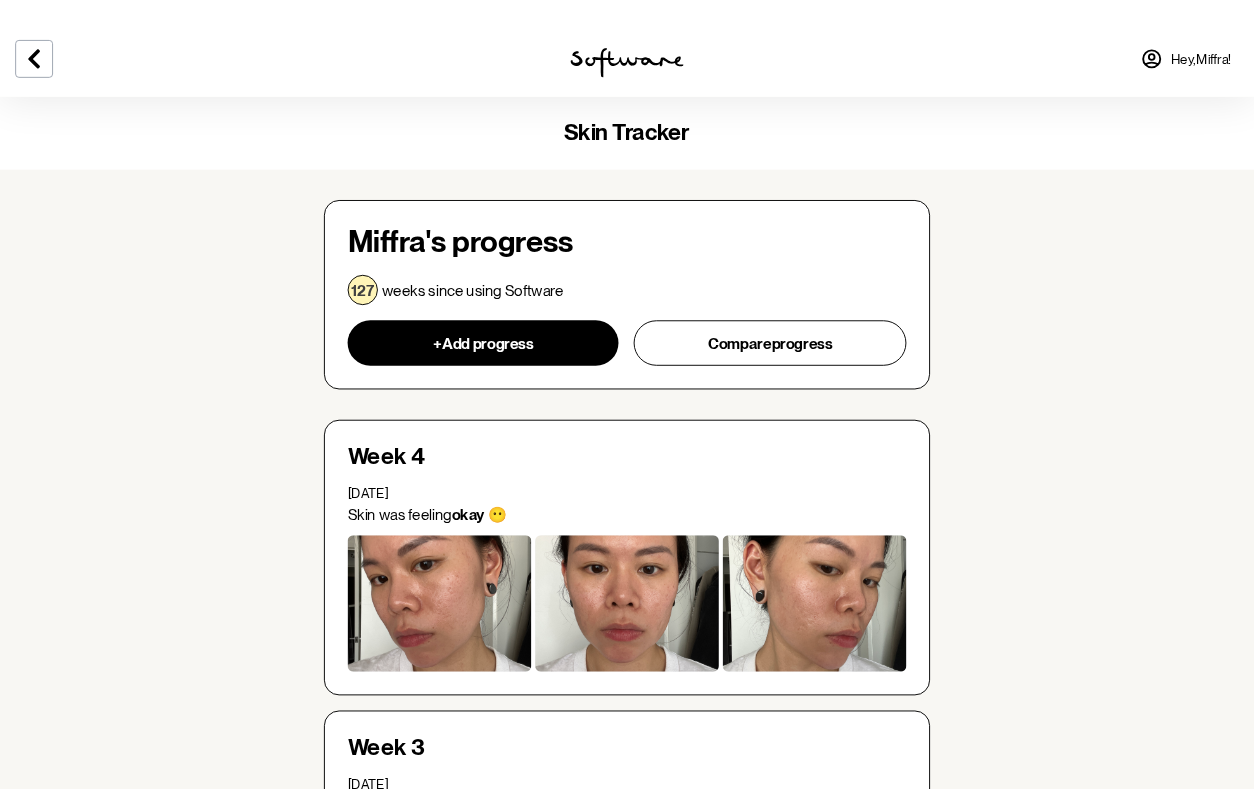 scroll, scrollTop: 0, scrollLeft: 0, axis: both 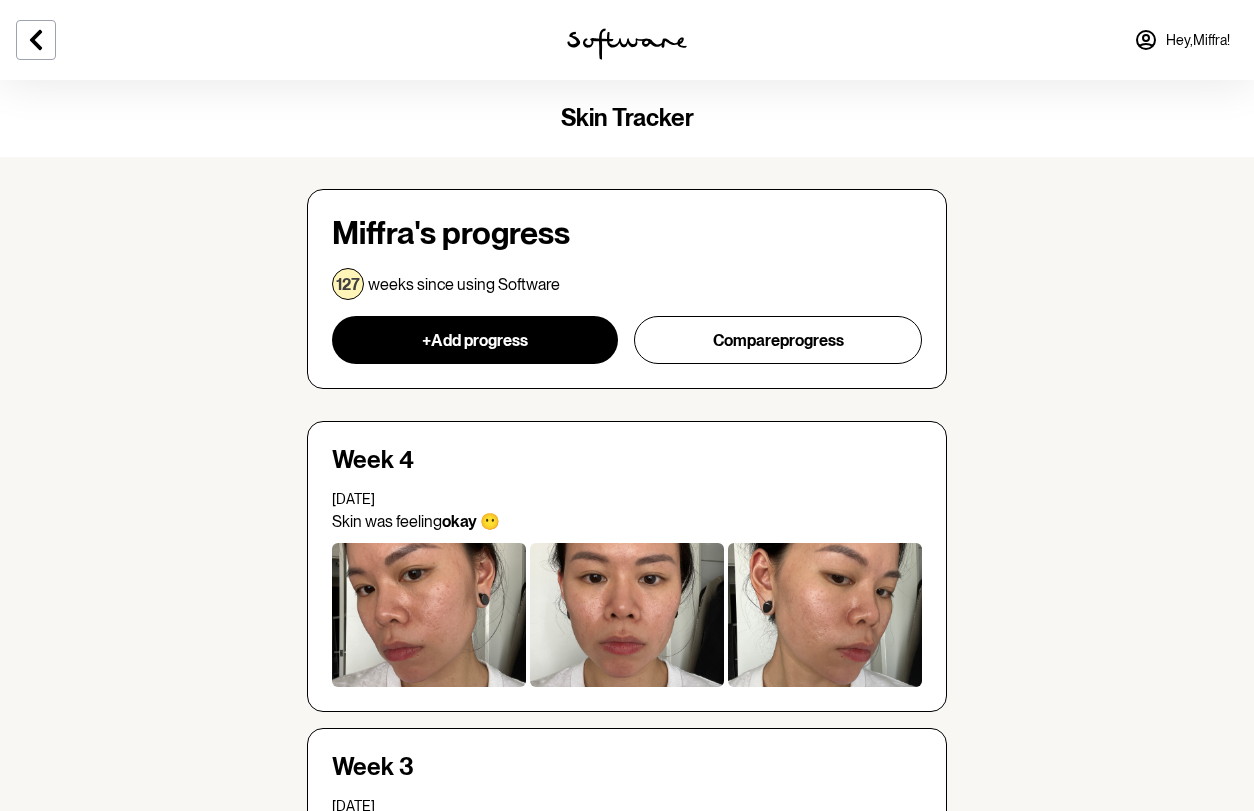 click on "Skin Tracker Miffra 's progress 127 weeks since using Software +  Add progress Compare  progress Week 4 23 Feb 2023 Skin was feeling  okay   😶           Week 3 17 Feb 2023 Skin was feeling  good   😃           Week 2 11 Feb 2023 Skin was feeling  okay   😶           Before software 29 Jan 2023 Skin was feeling  good   😃" at bounding box center [627, 888] 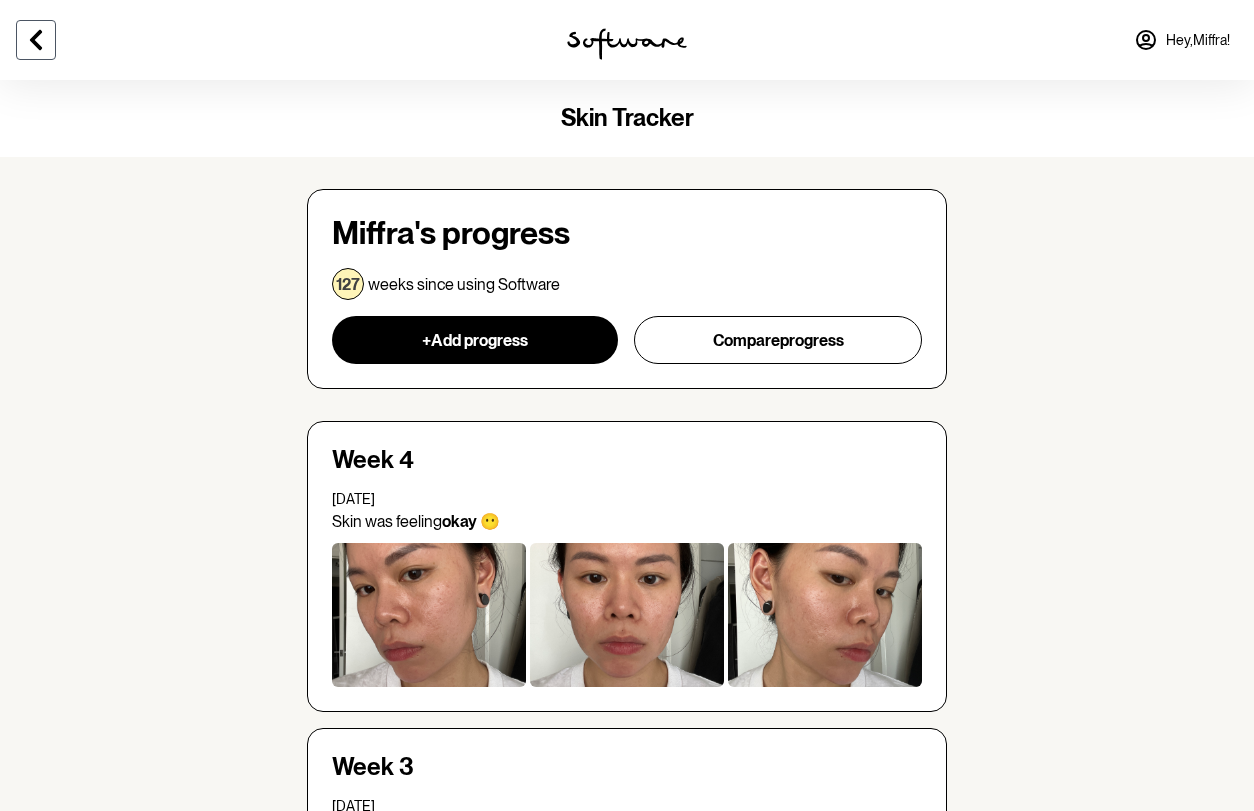click 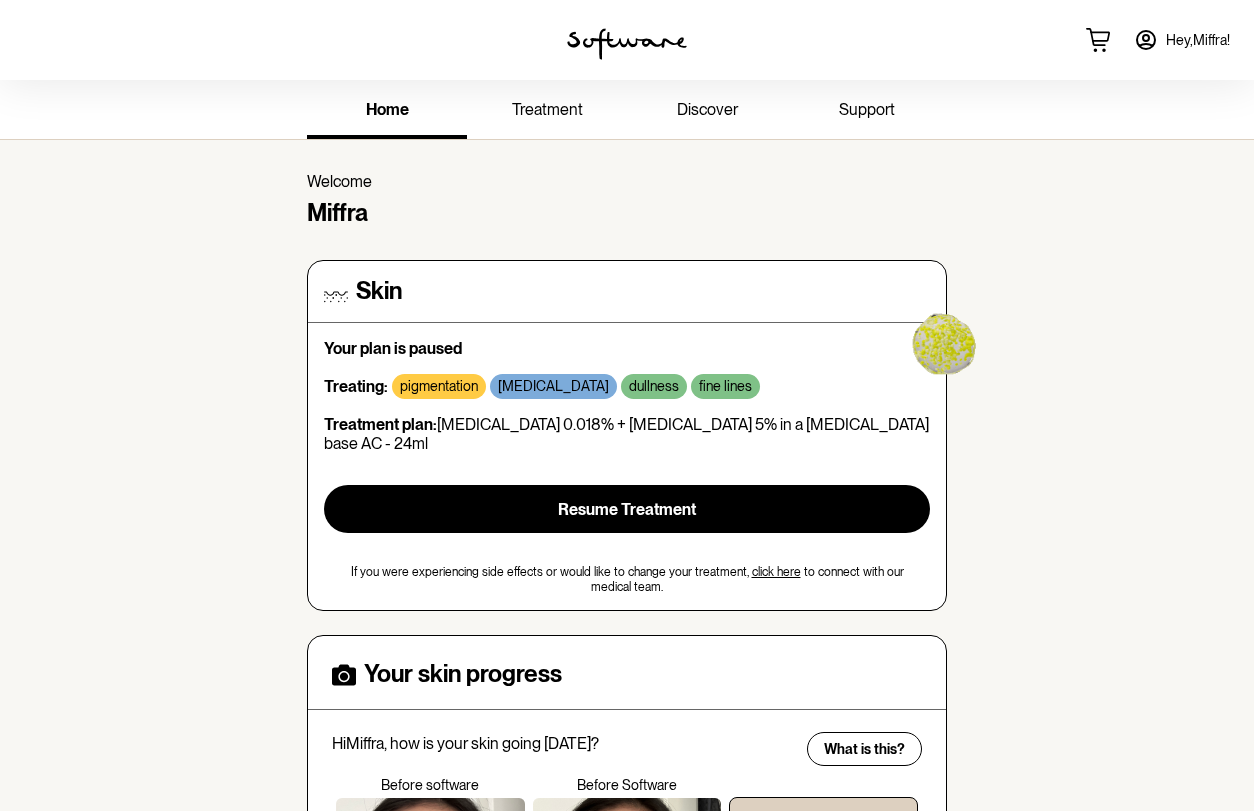 scroll, scrollTop: 0, scrollLeft: 0, axis: both 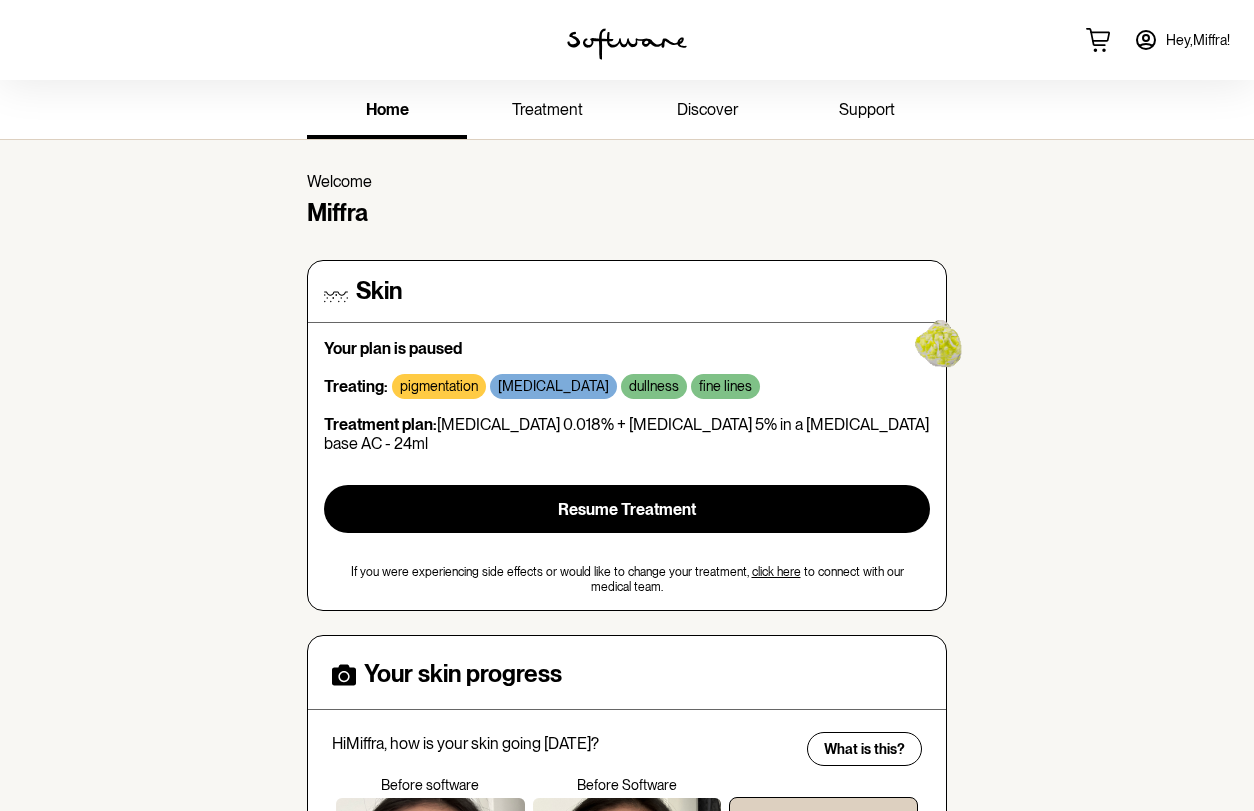 click on "treatment" at bounding box center (547, 109) 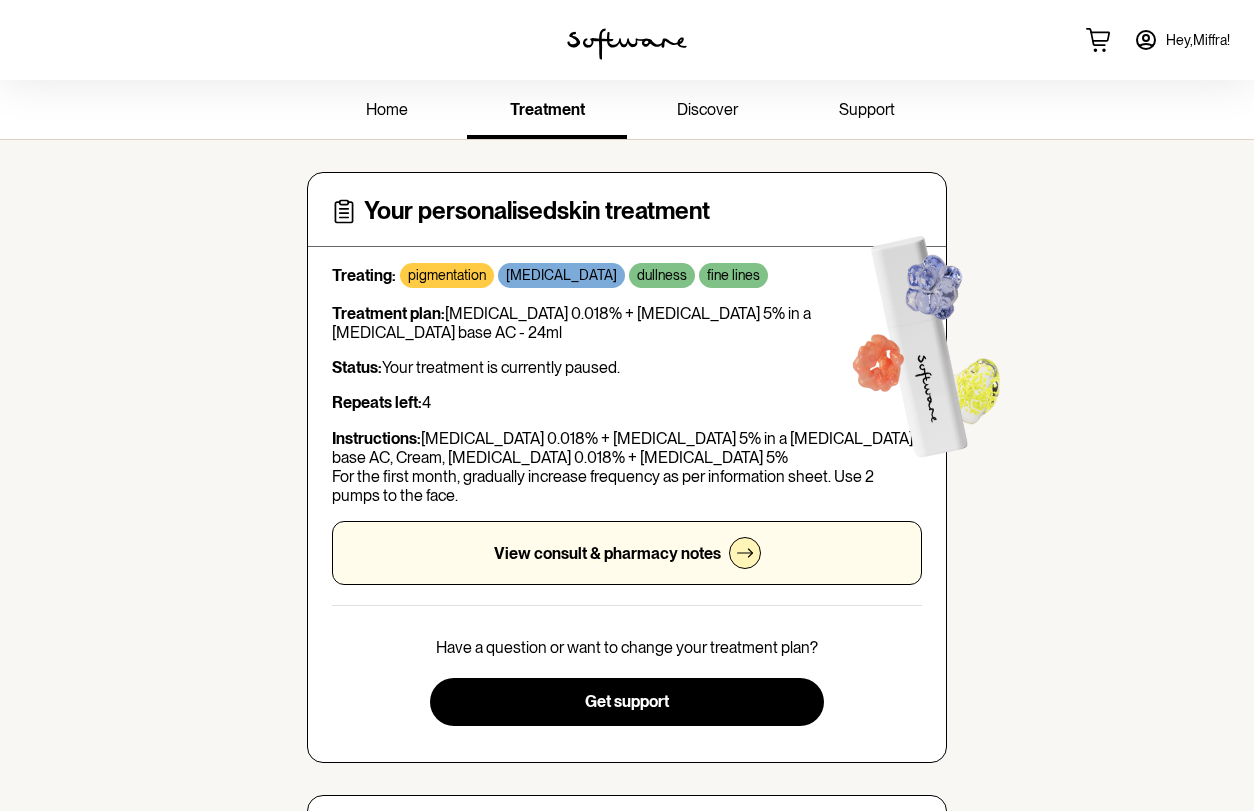 scroll, scrollTop: 0, scrollLeft: 0, axis: both 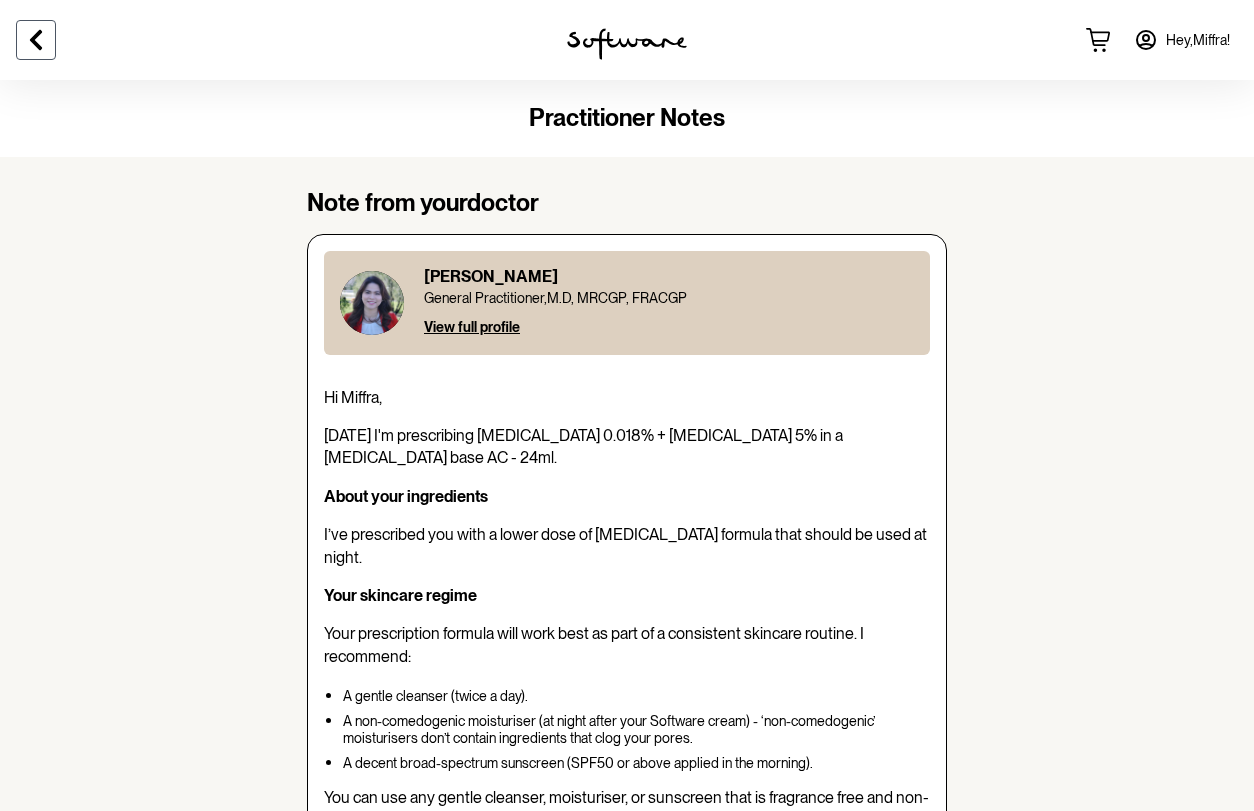 click 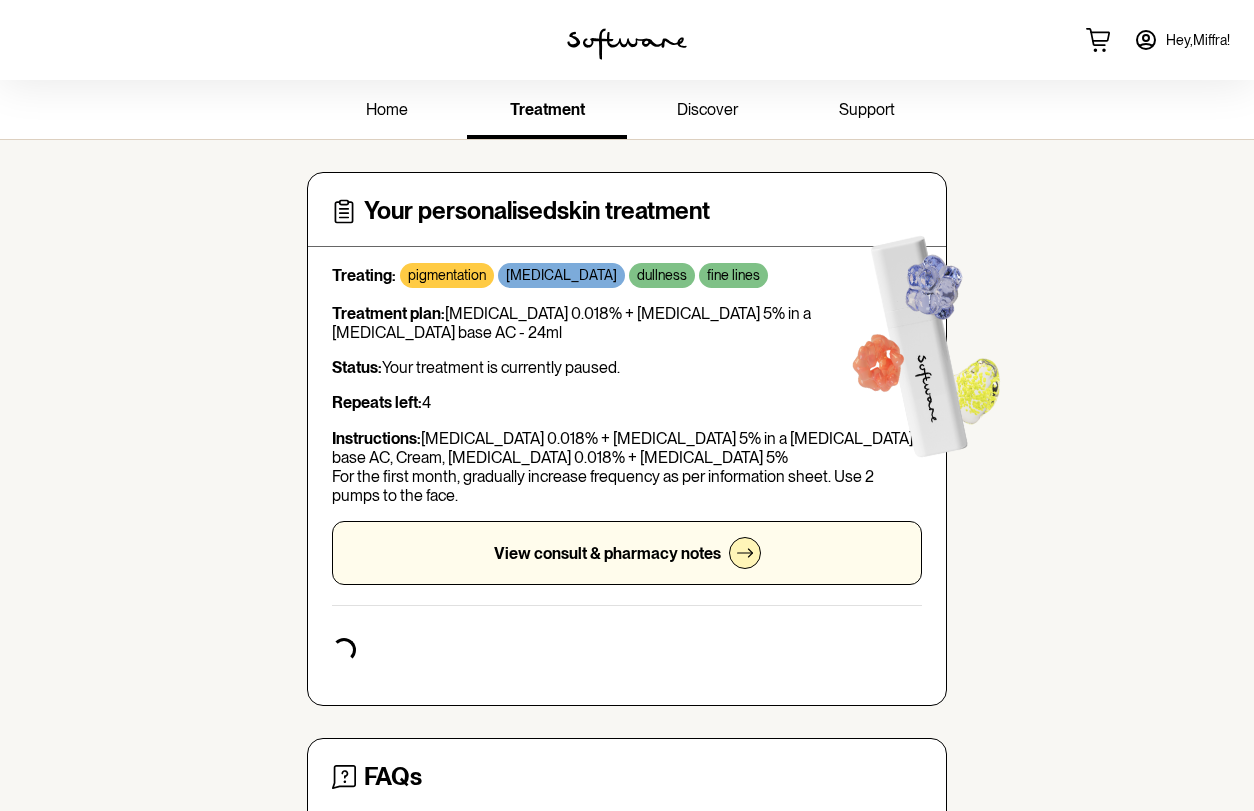 click on "home" at bounding box center (387, 109) 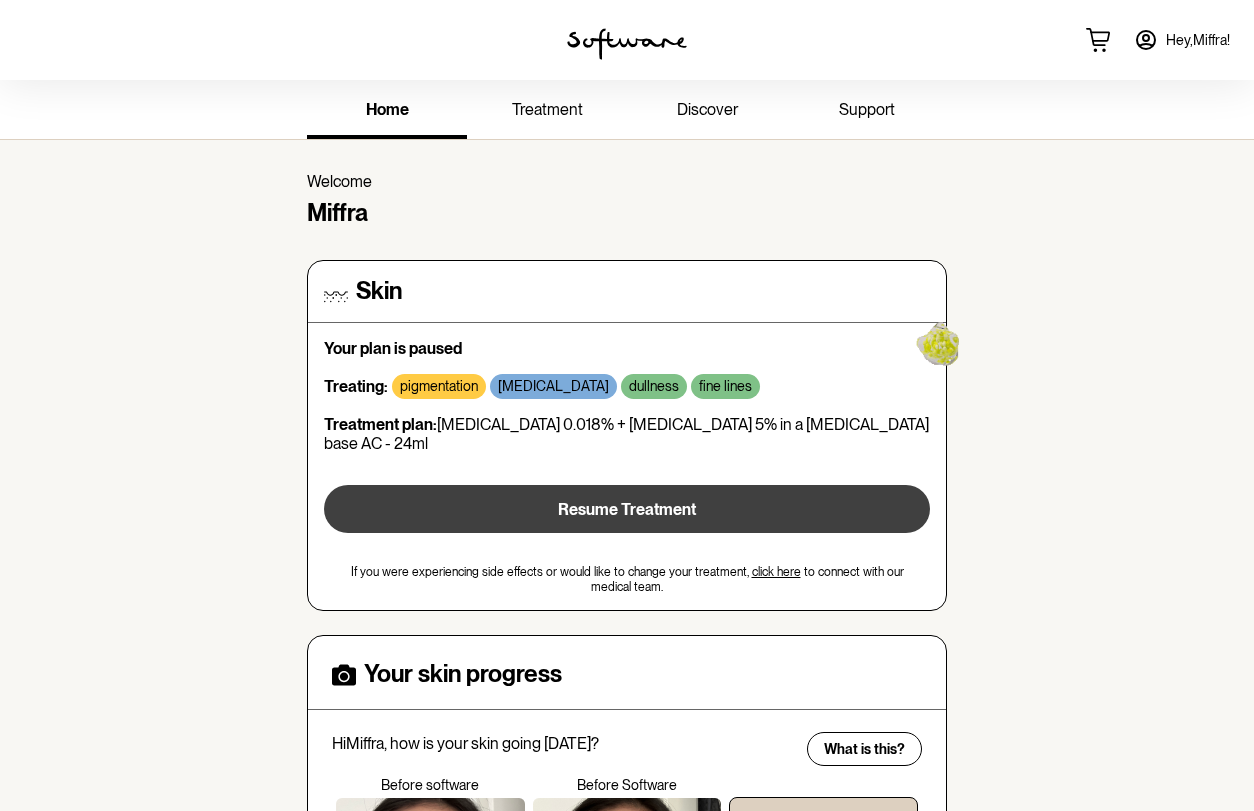 click on "Resume Treatment" at bounding box center (627, 509) 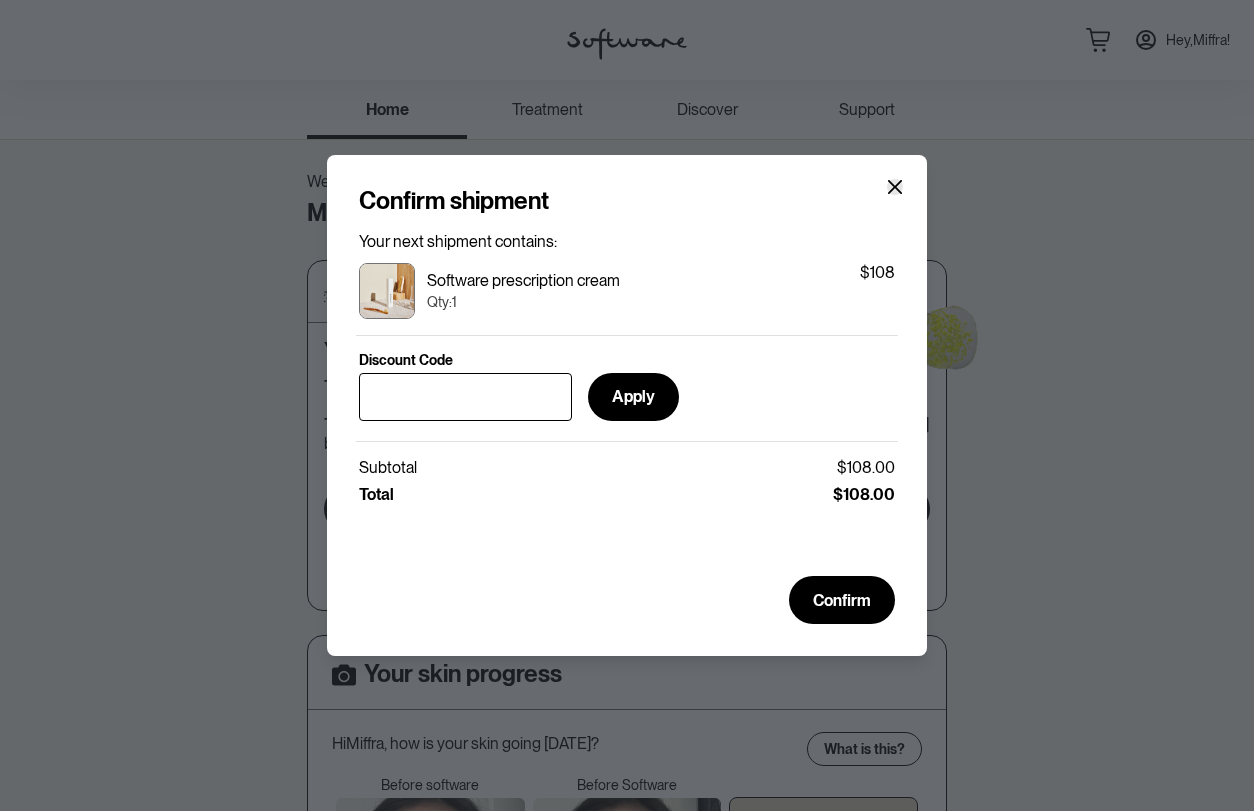click 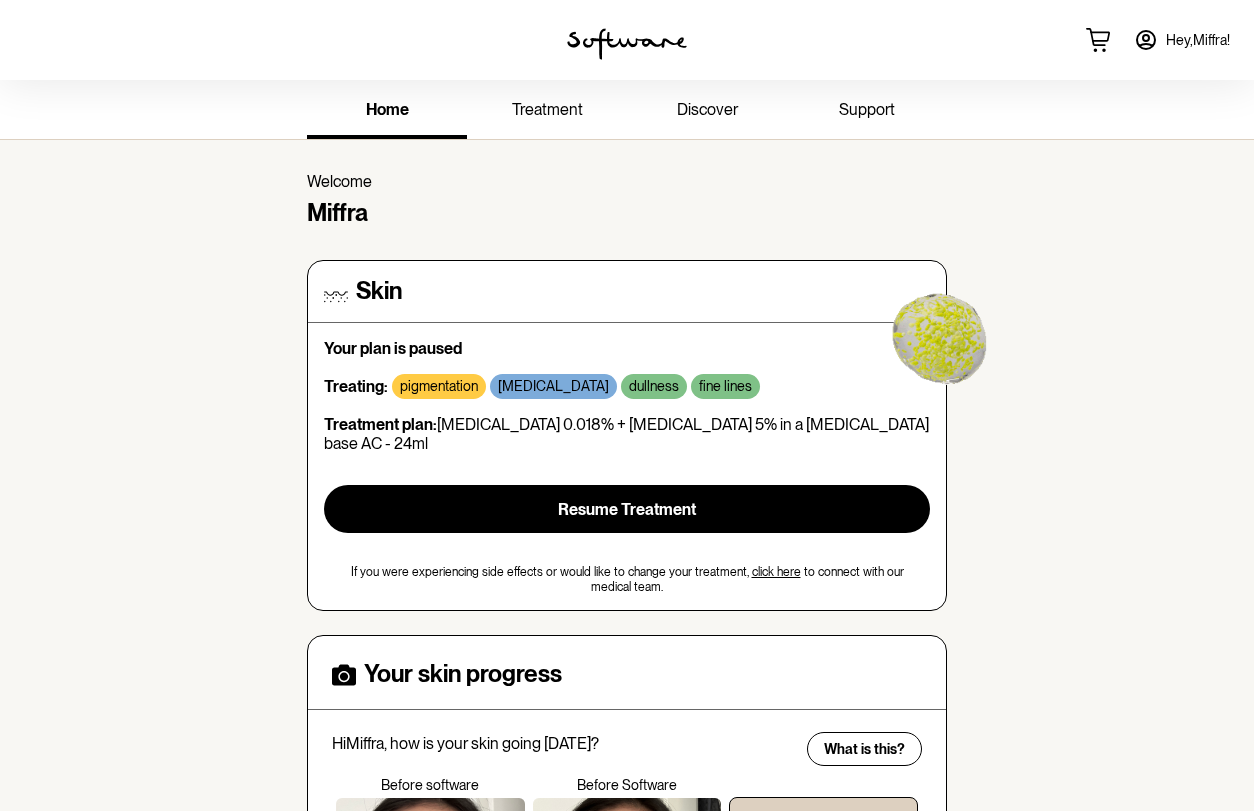 scroll, scrollTop: 0, scrollLeft: 0, axis: both 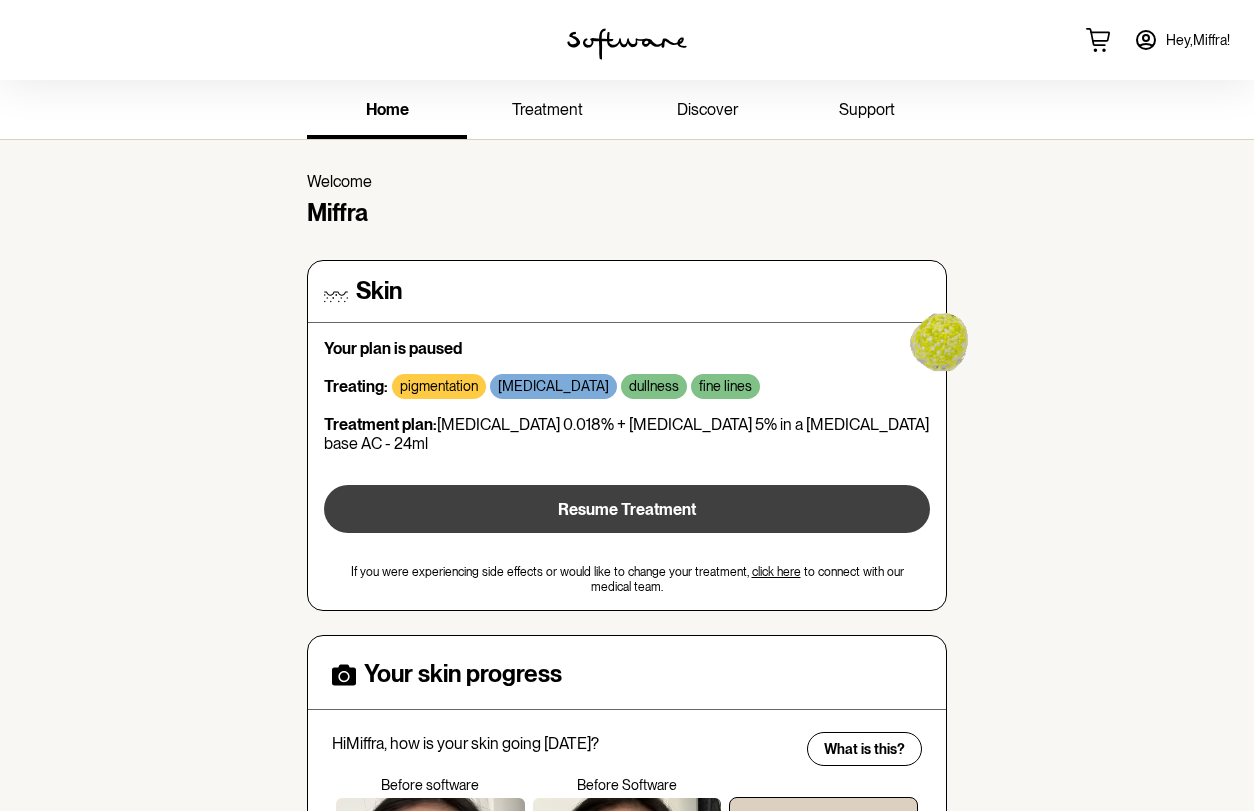 click on "Resume Treatment" at bounding box center (627, 509) 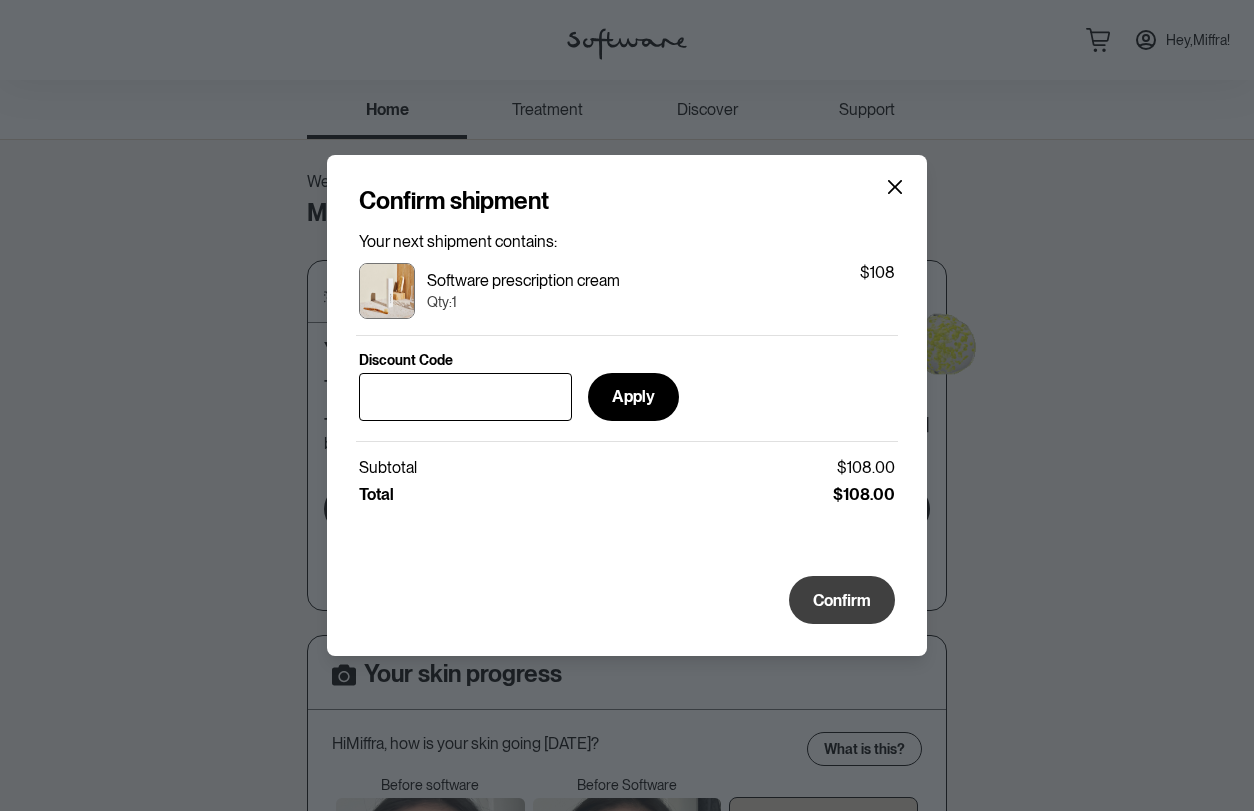 click on "Confirm" at bounding box center [842, 600] 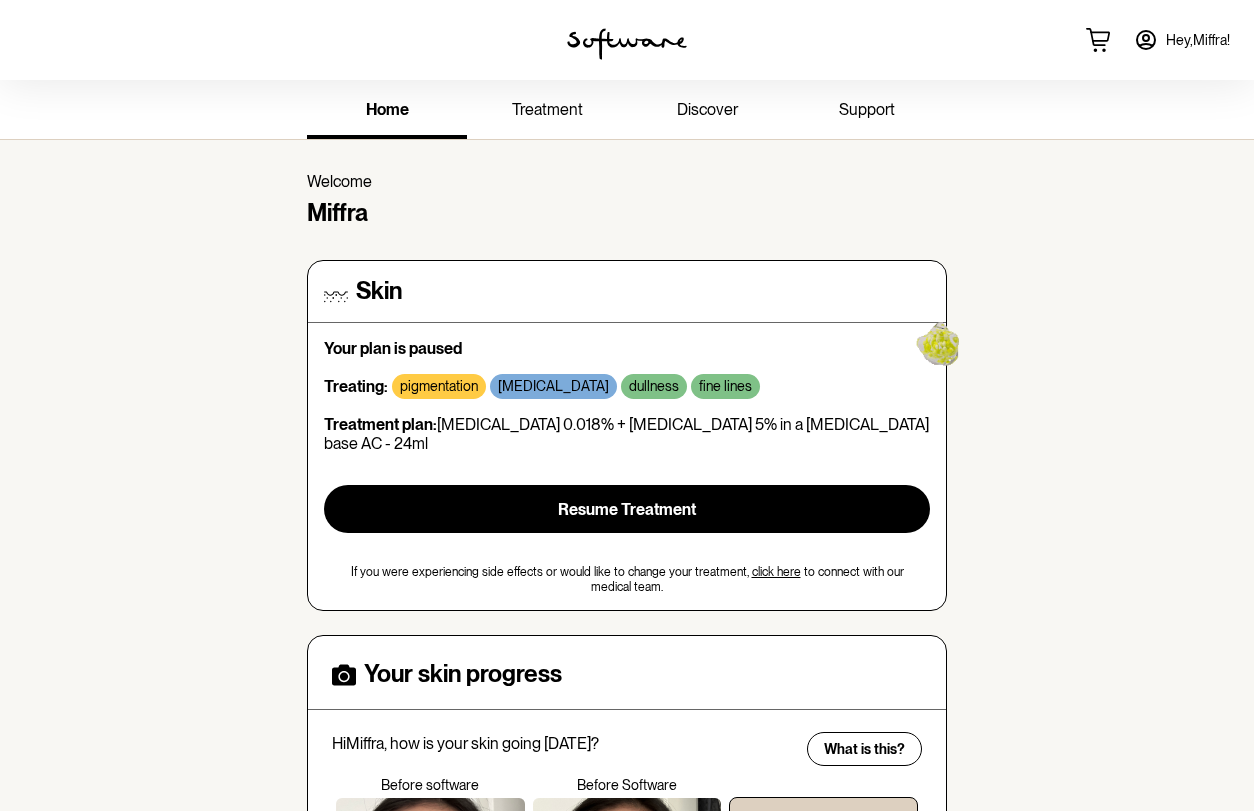 click on "treatment" at bounding box center [547, 109] 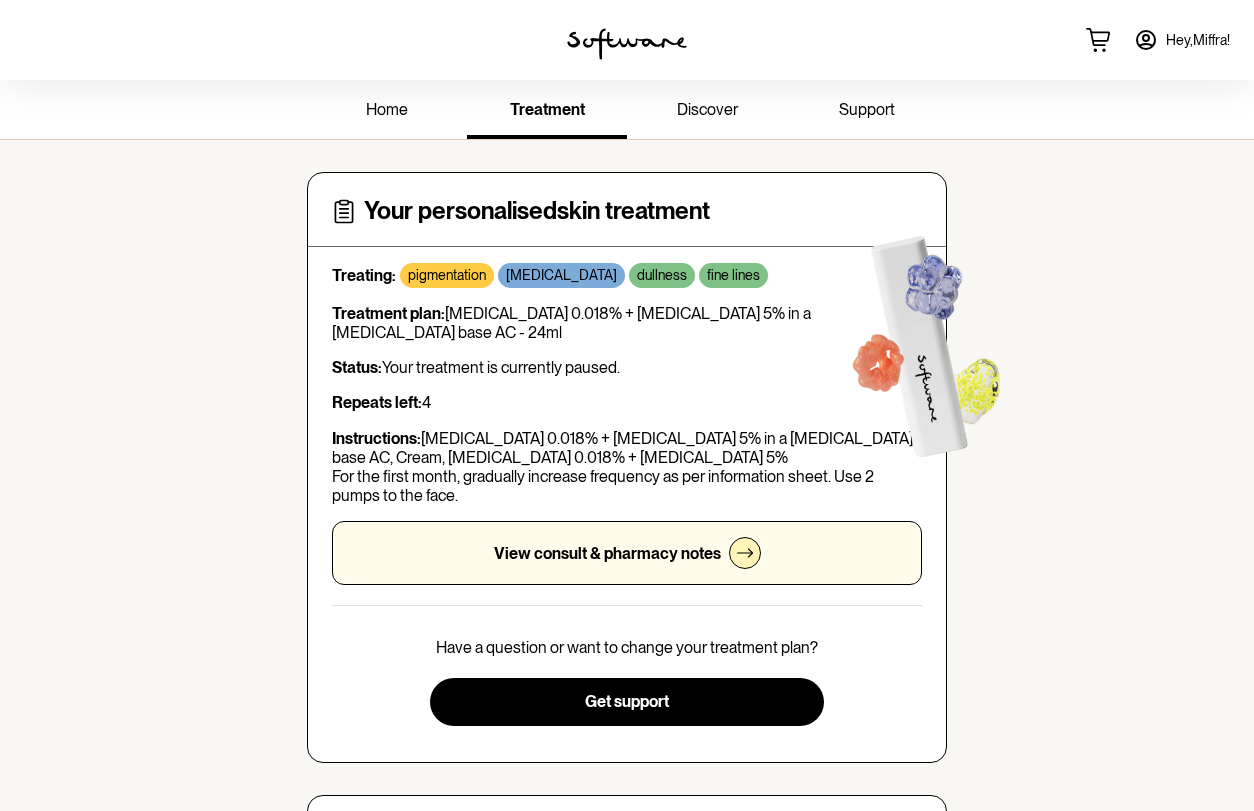 scroll, scrollTop: 0, scrollLeft: 0, axis: both 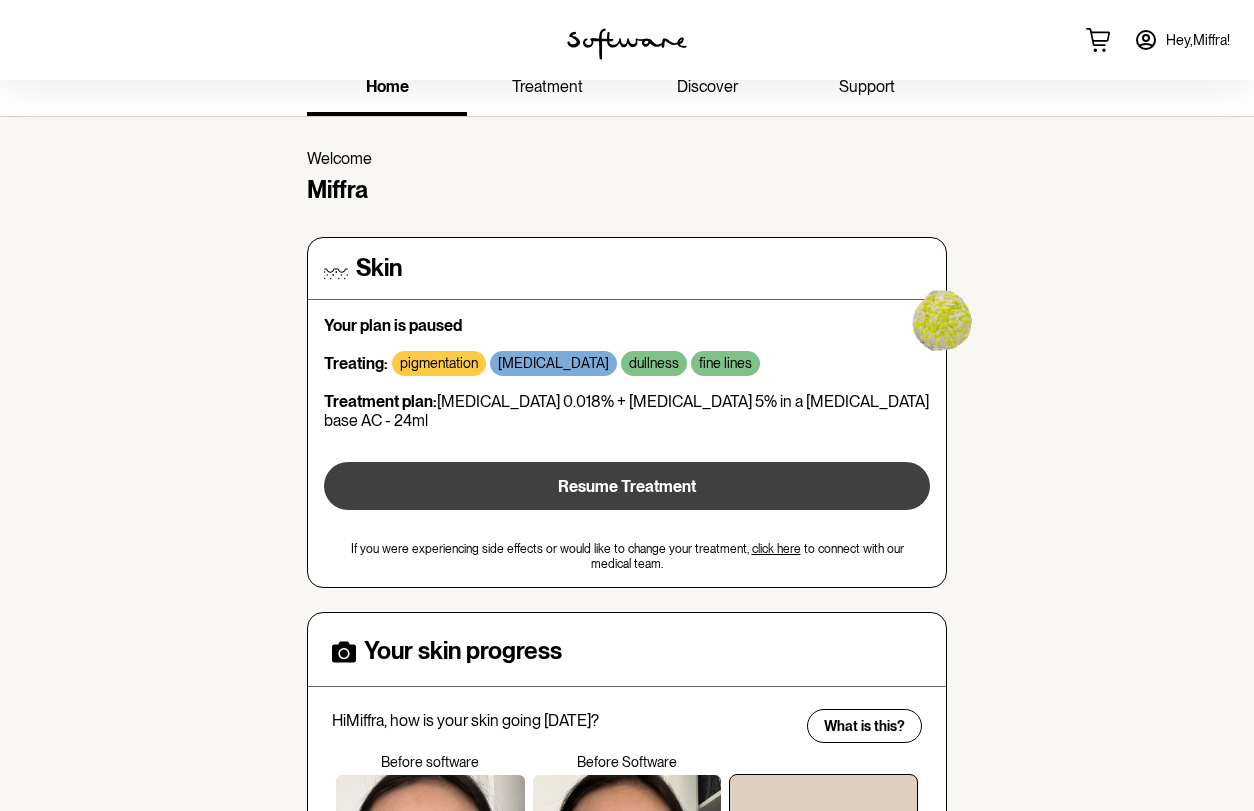 click on "Resume Treatment" at bounding box center (627, 486) 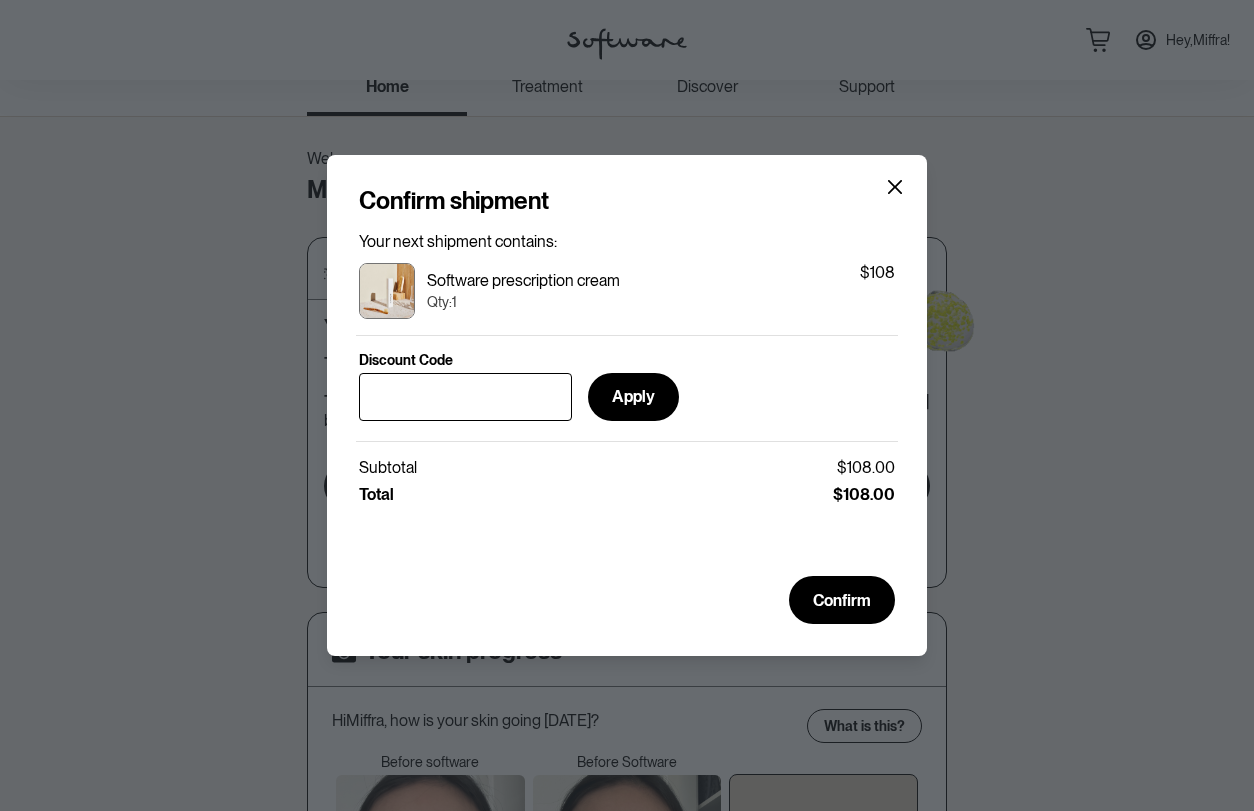 click on "Confirm shipment Your next shipment contains: Software prescription cream Qty:  1 $108 Discount Code Apply Subtotal $108.00 Total $108.00 Confirm" at bounding box center (627, 405) 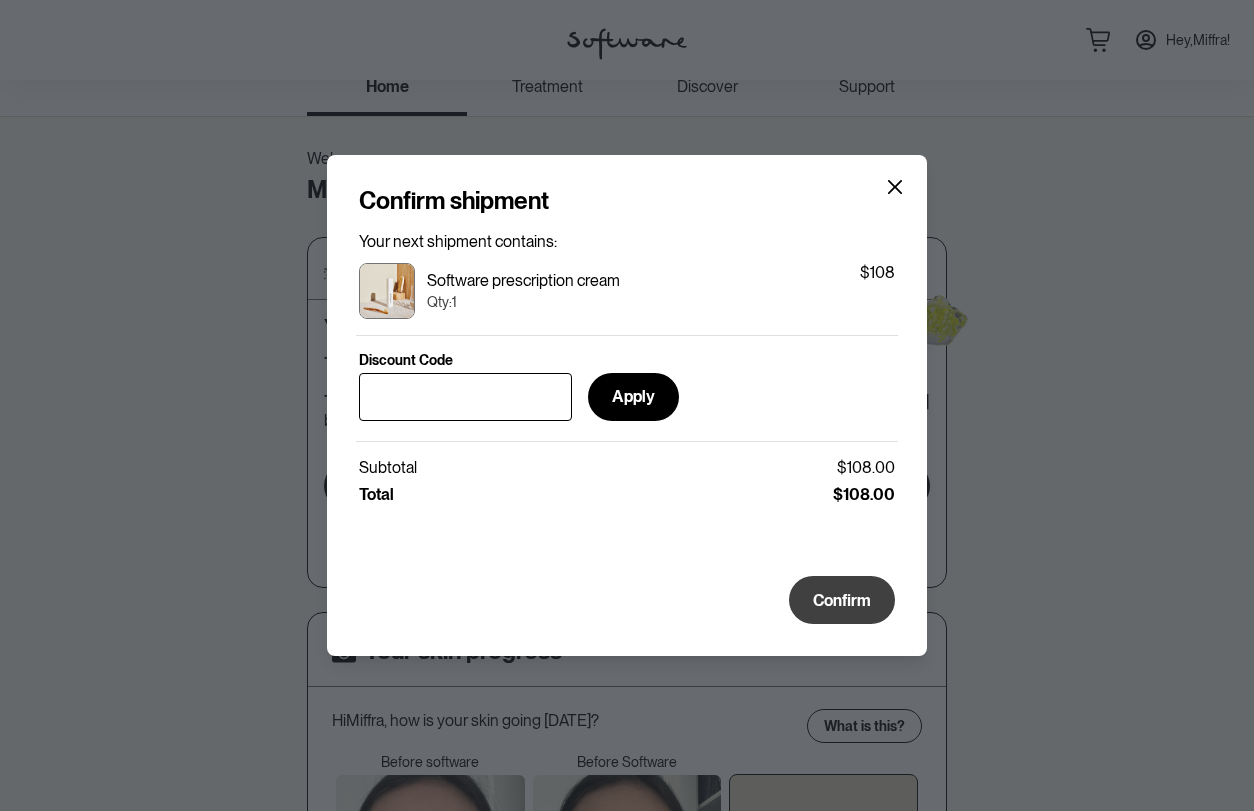 click on "Confirm" at bounding box center [842, 600] 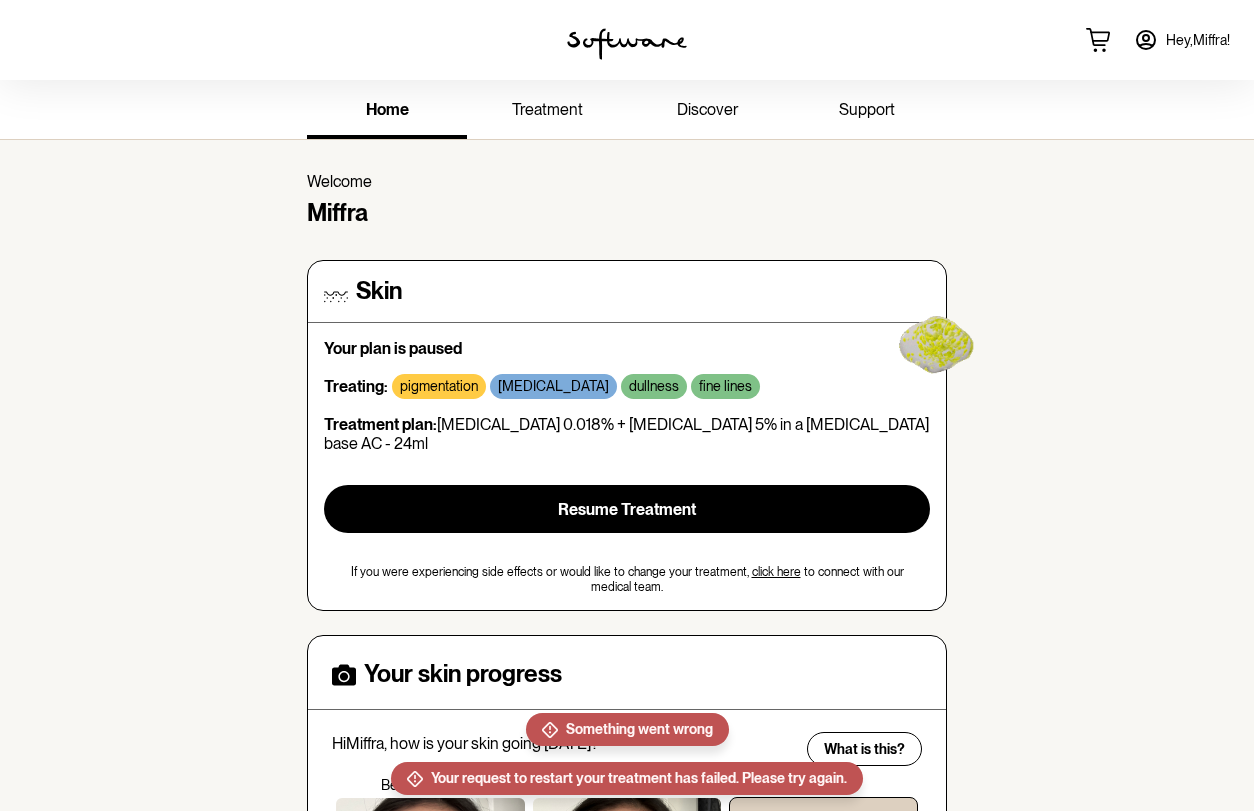 scroll, scrollTop: 0, scrollLeft: 0, axis: both 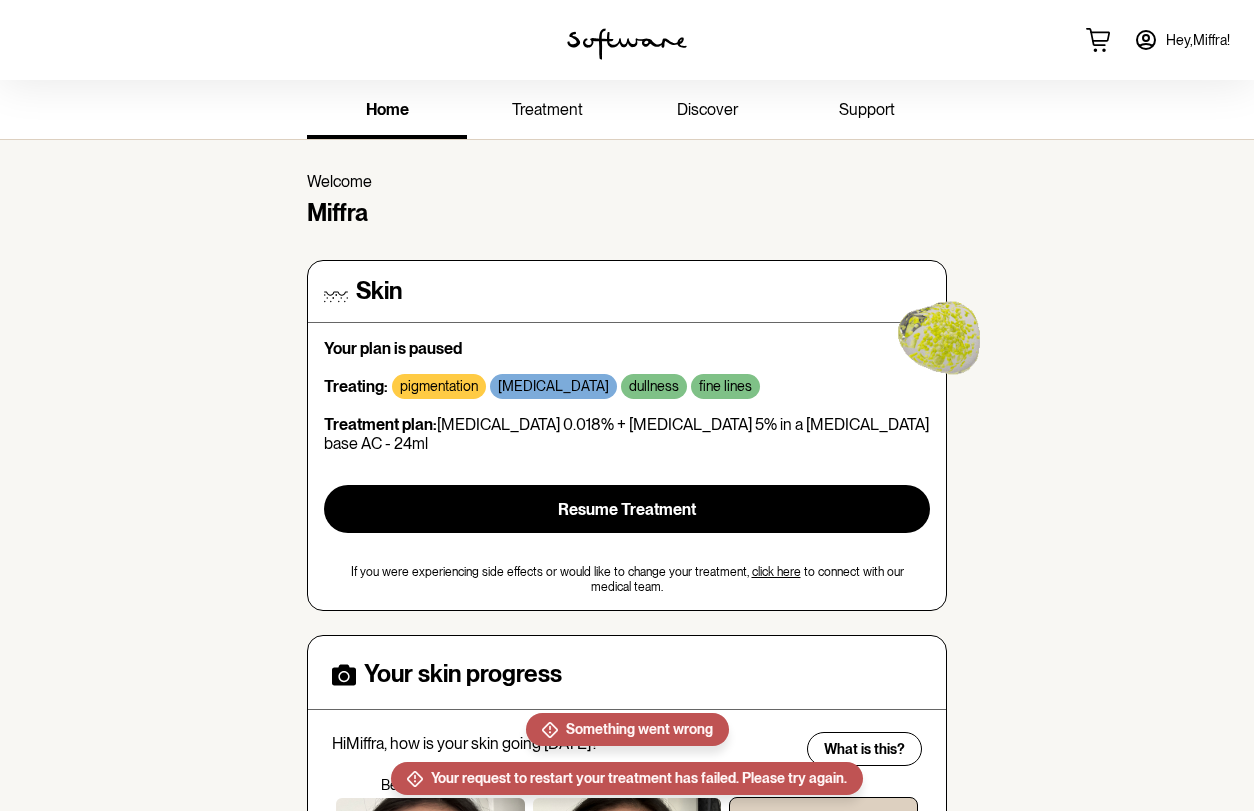click on "support" at bounding box center [867, 111] 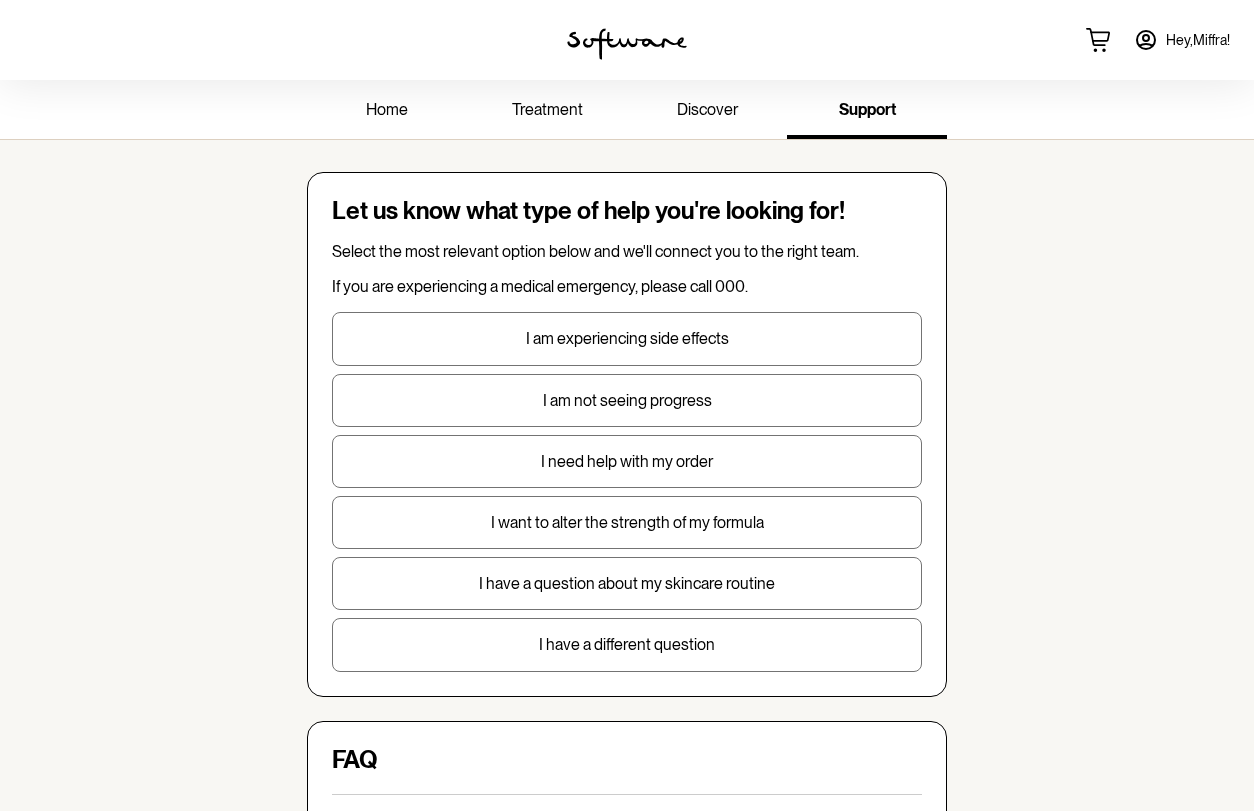 scroll, scrollTop: -1, scrollLeft: 0, axis: vertical 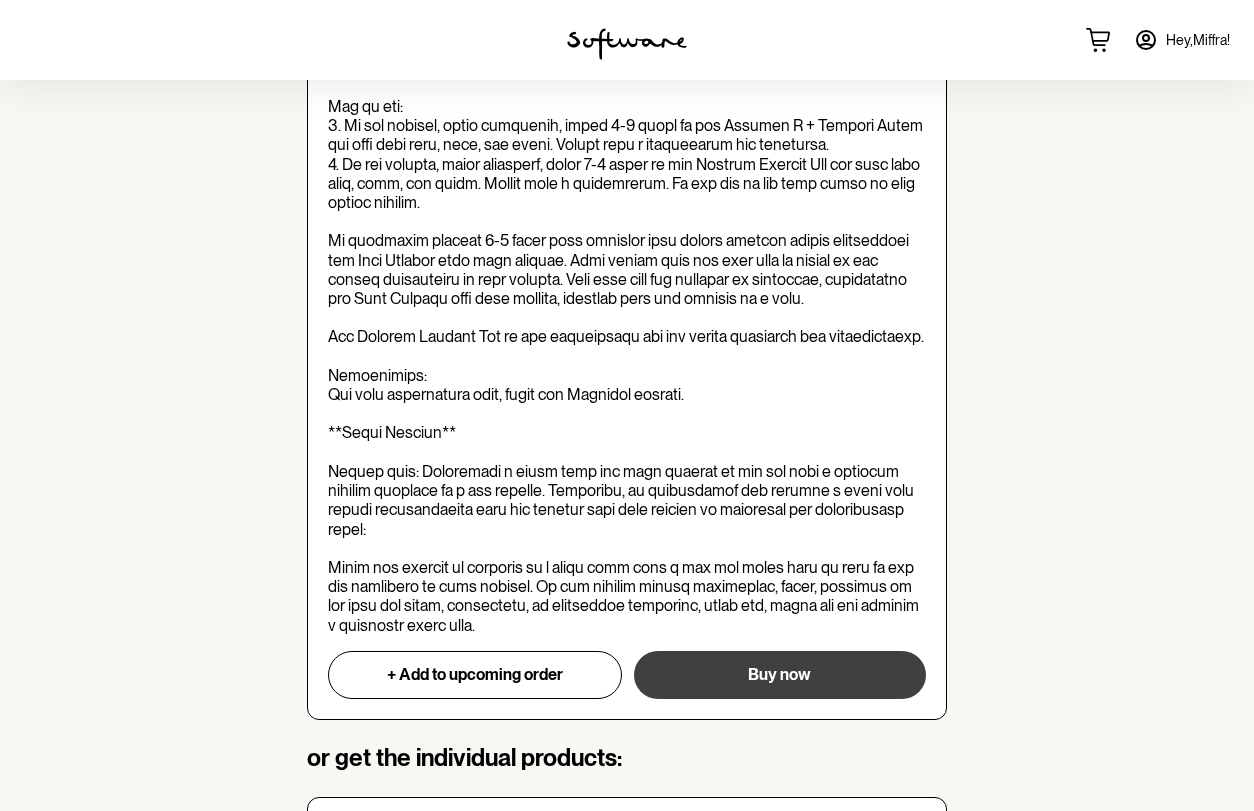 click on "Buy now" at bounding box center (780, 675) 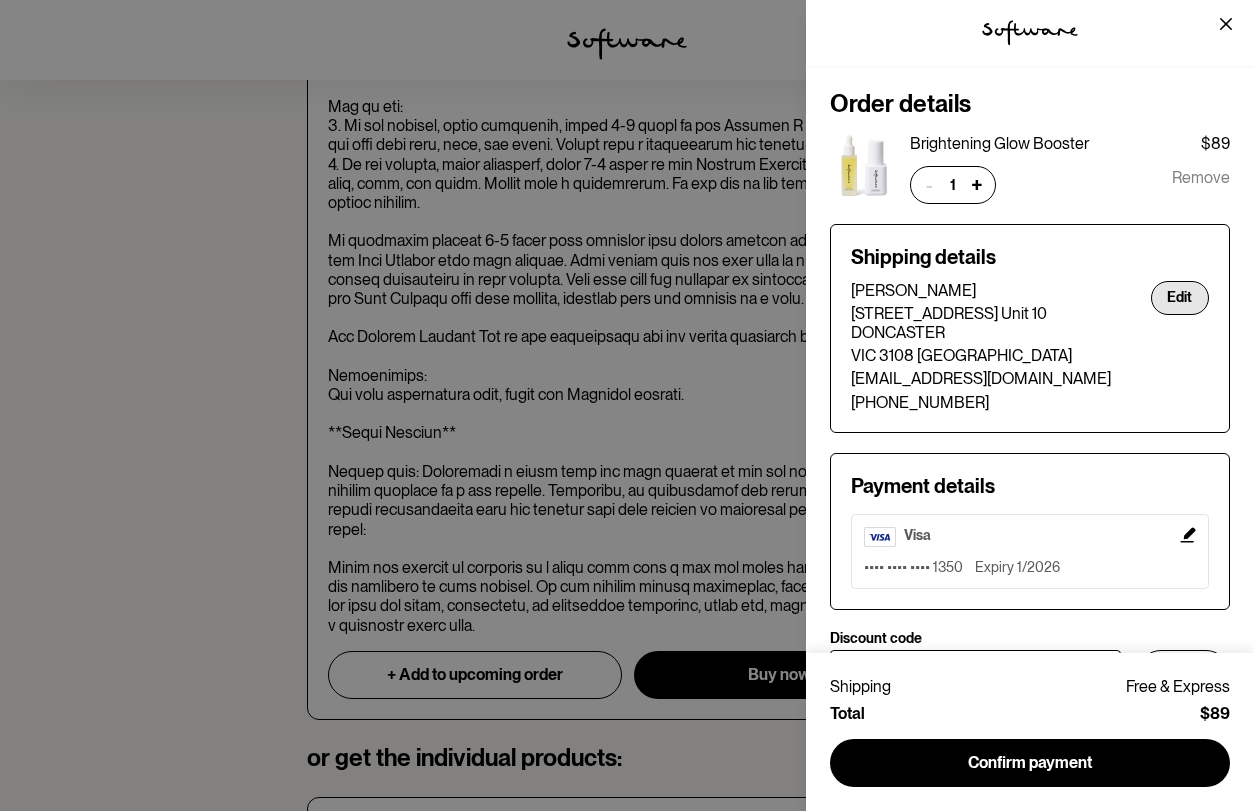 scroll, scrollTop: 0, scrollLeft: 0, axis: both 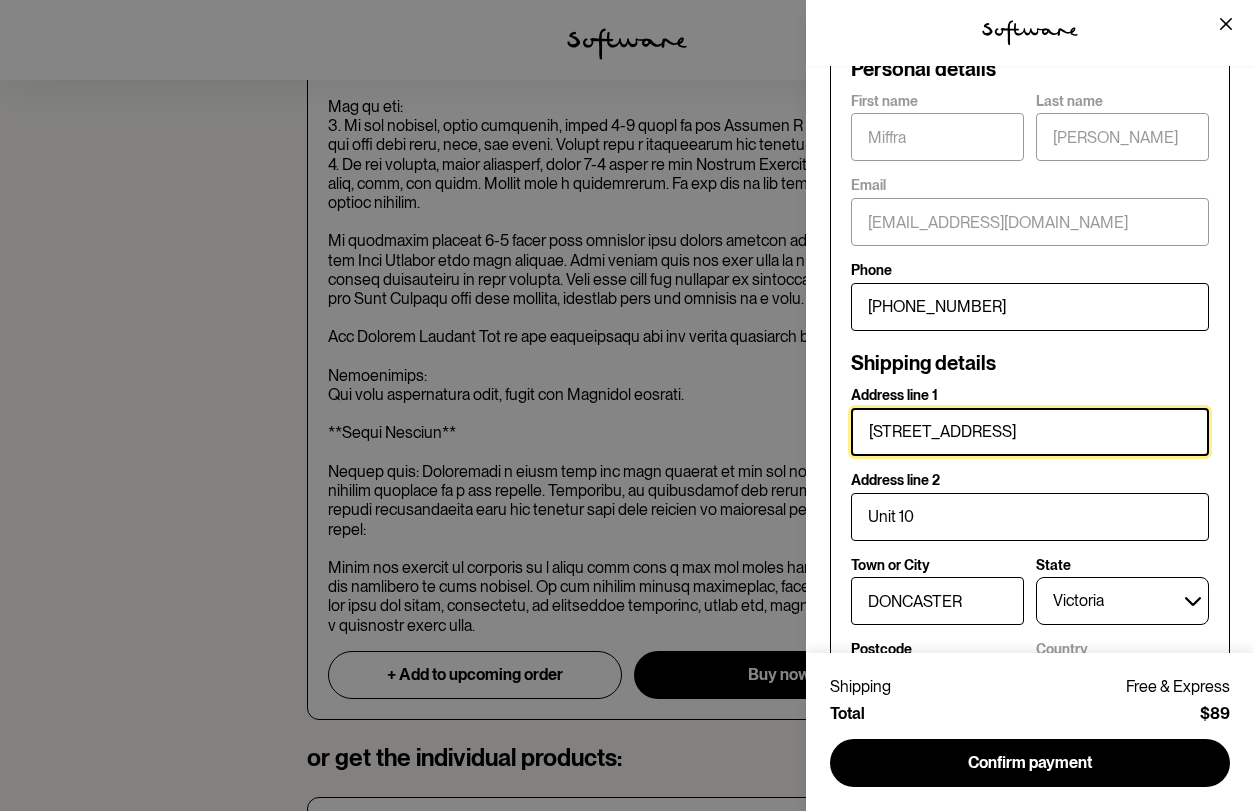 click on "450 Doncaster Road" at bounding box center (1030, 432) 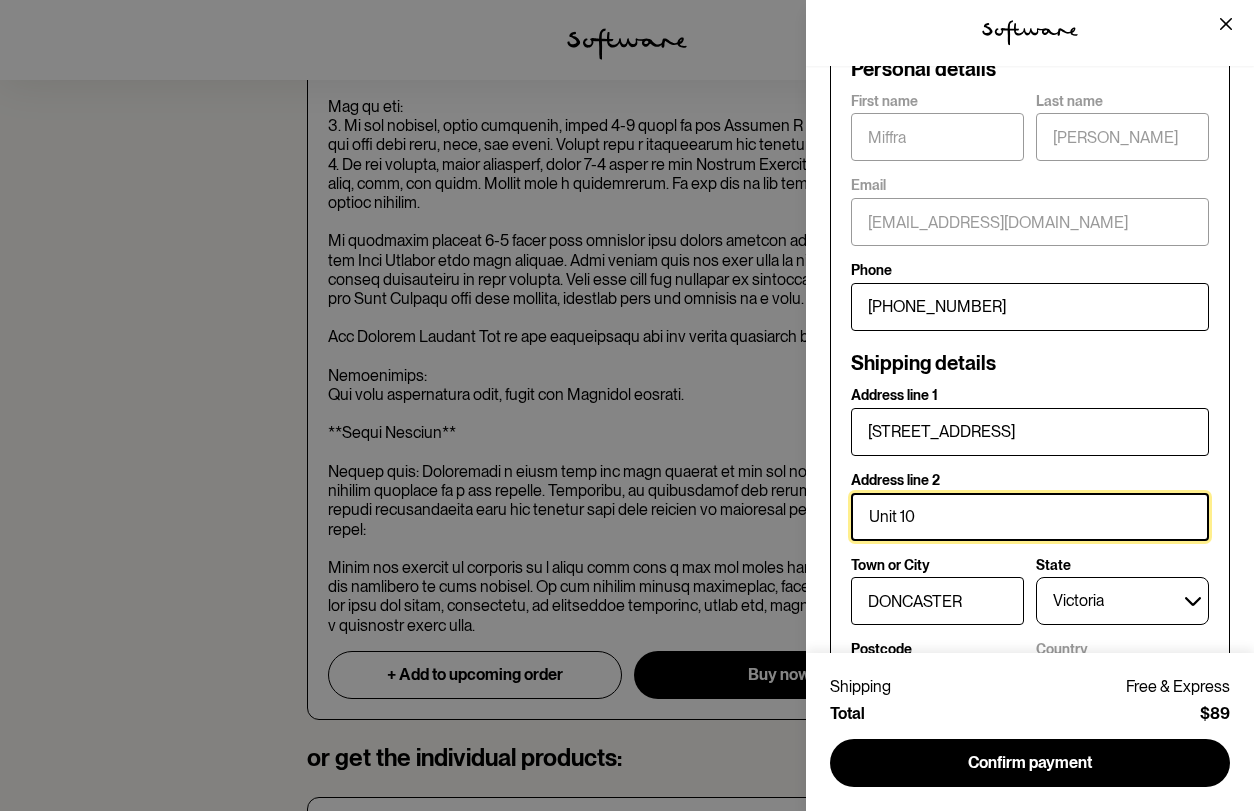 type on "46 Orana Drive" 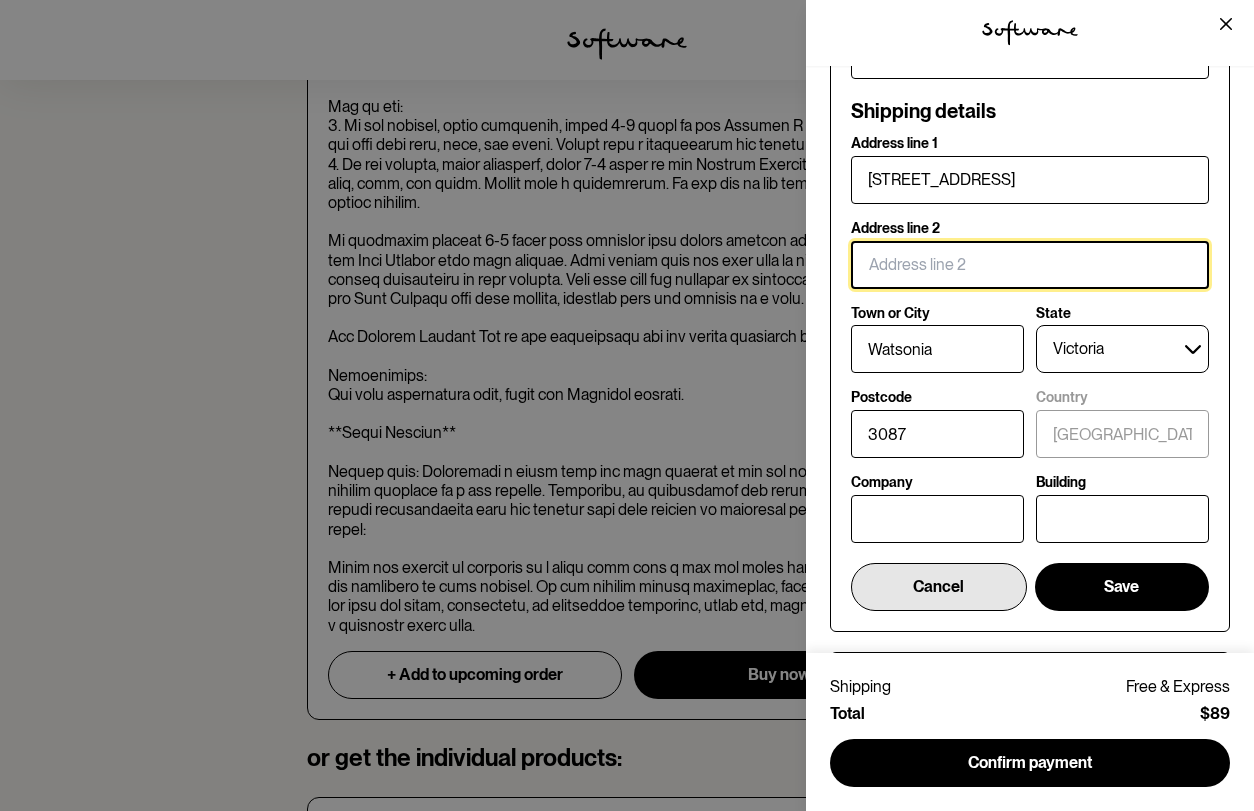 scroll, scrollTop: 466, scrollLeft: 0, axis: vertical 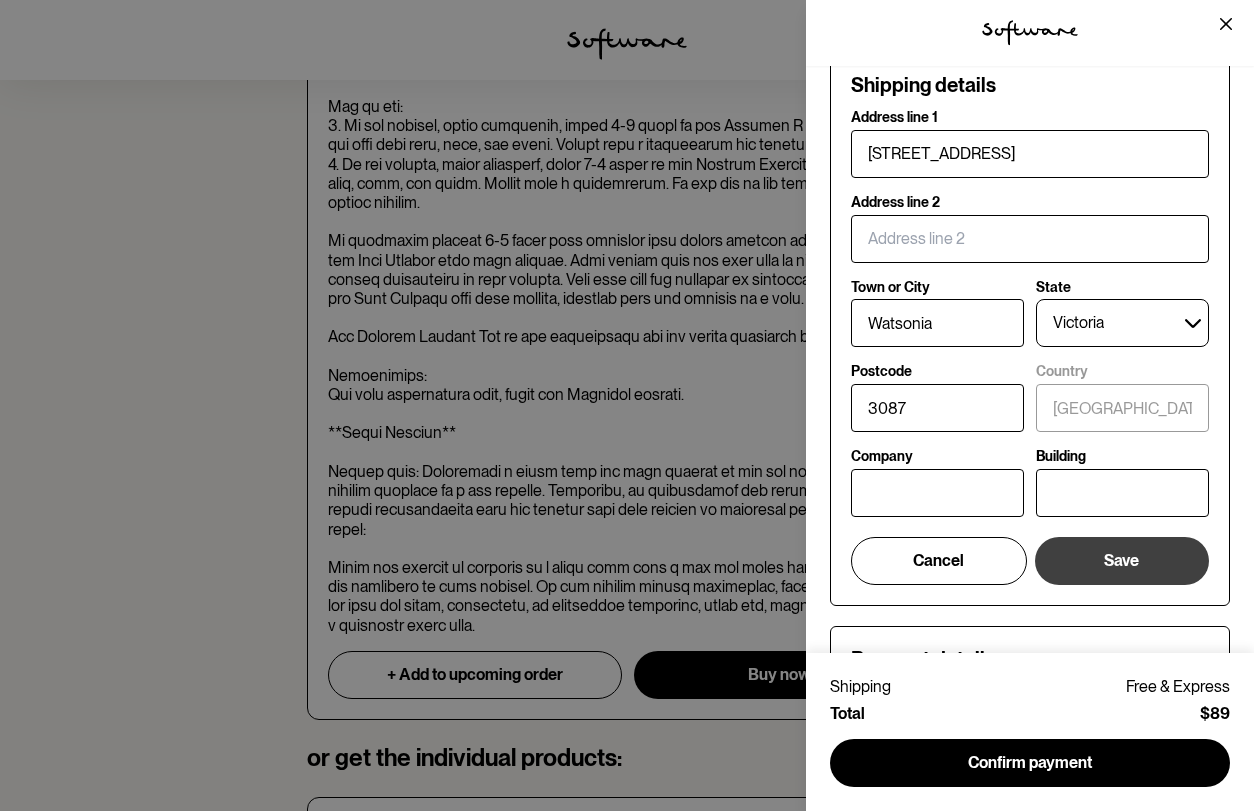 click on "Save" at bounding box center [1122, 561] 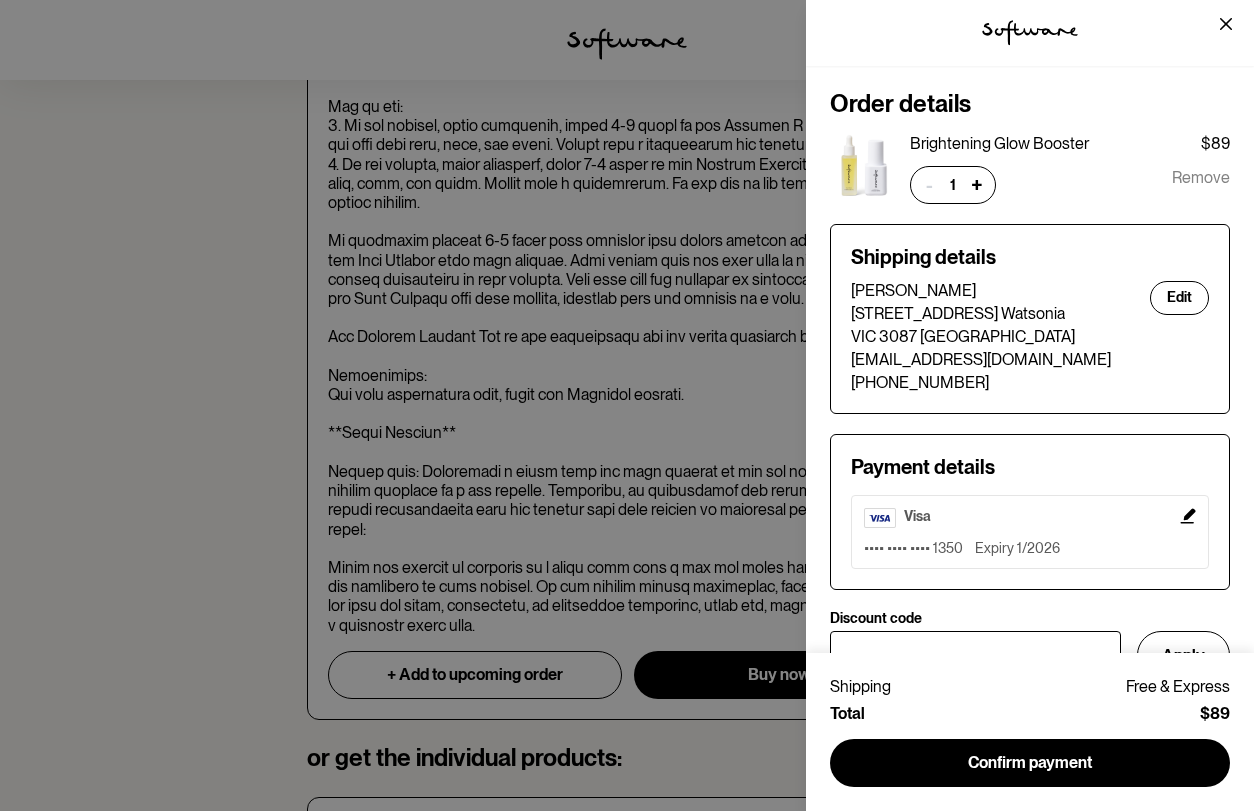scroll, scrollTop: 0, scrollLeft: 0, axis: both 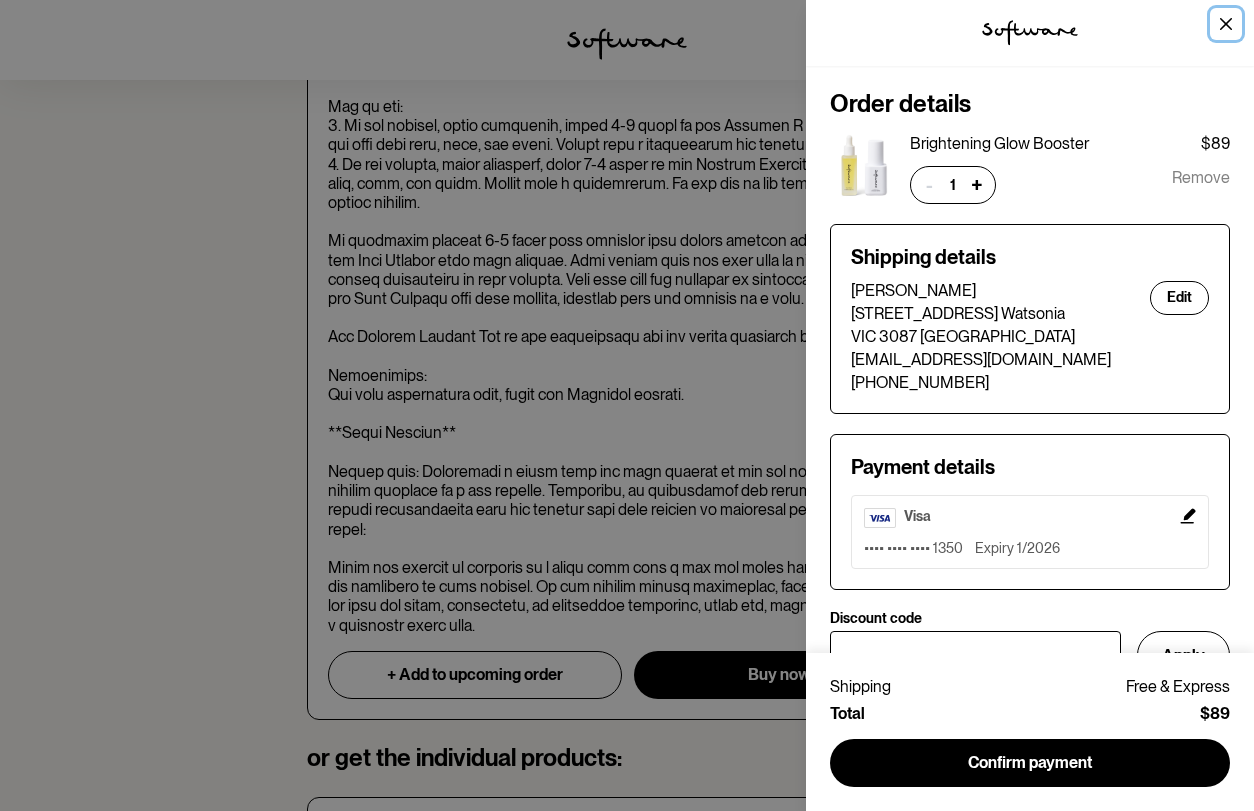 click on "tspan { white-space:pre }
.shp0 { fill: #000000 }
Order details Brightening Glow Booster $89 - 1 + Remove Shipping details Miffra Lee 46 Orana Drive     Watsonia VIC   3087   Australia miffraleeys@gmail.com +61411960985 Edit Payment details visa •••• •••• •••• 1350 Expiry 1/2026   Discount code Apply   Shipping Free & Express Total $89 Confirm payment" at bounding box center [627, 405] 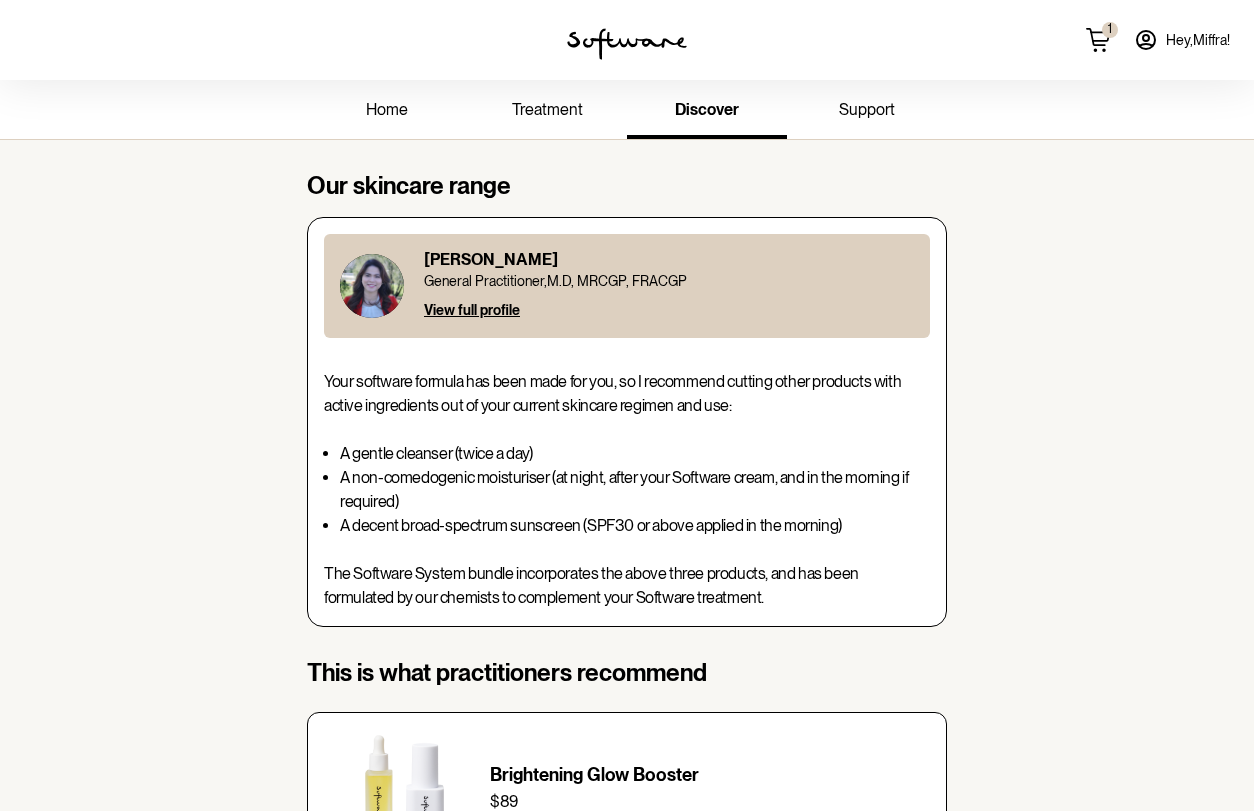 scroll, scrollTop: 0, scrollLeft: 0, axis: both 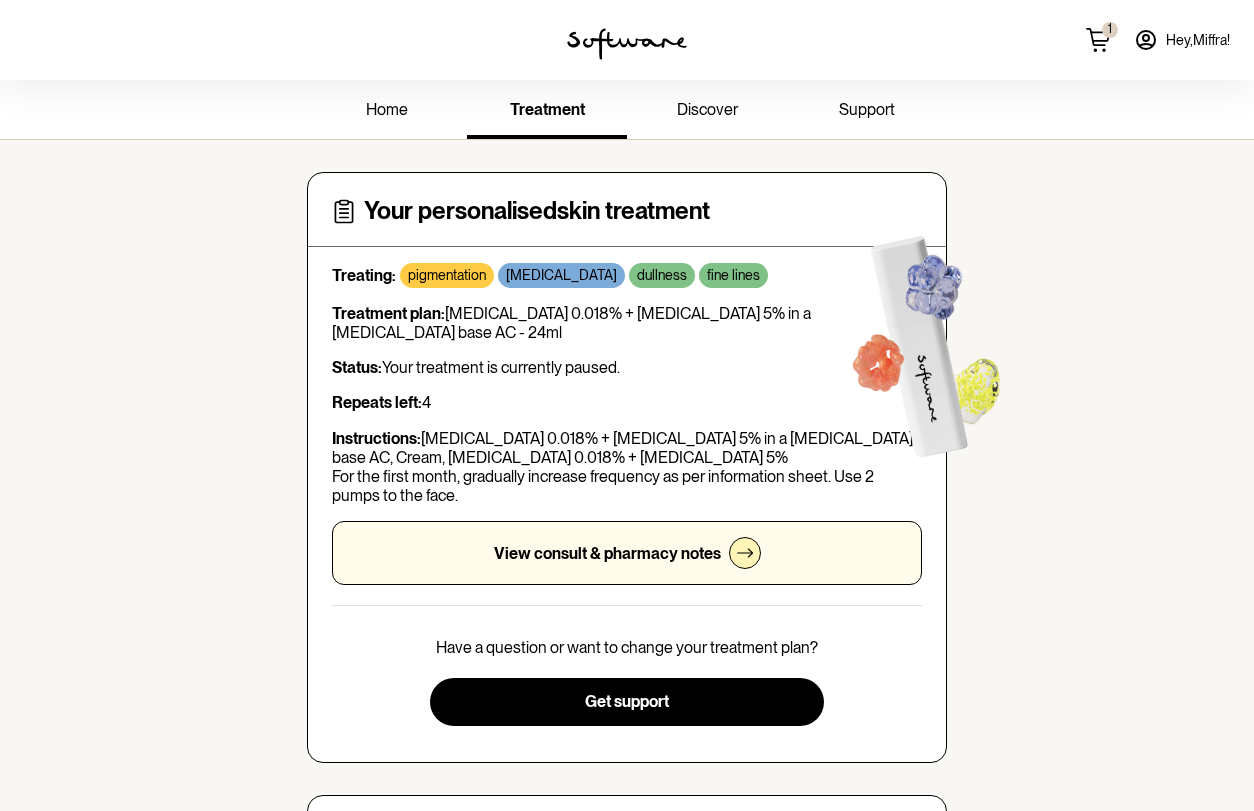 click at bounding box center (627, 44) 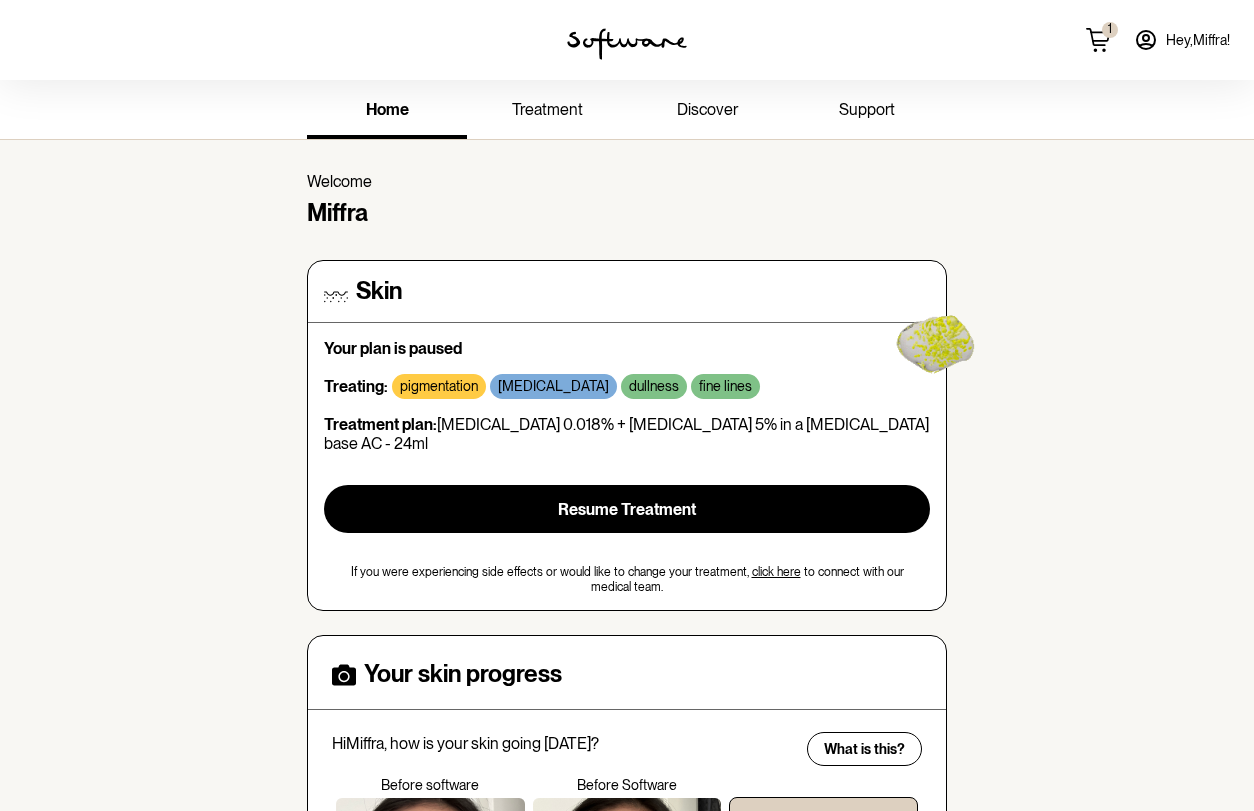 scroll, scrollTop: 0, scrollLeft: 0, axis: both 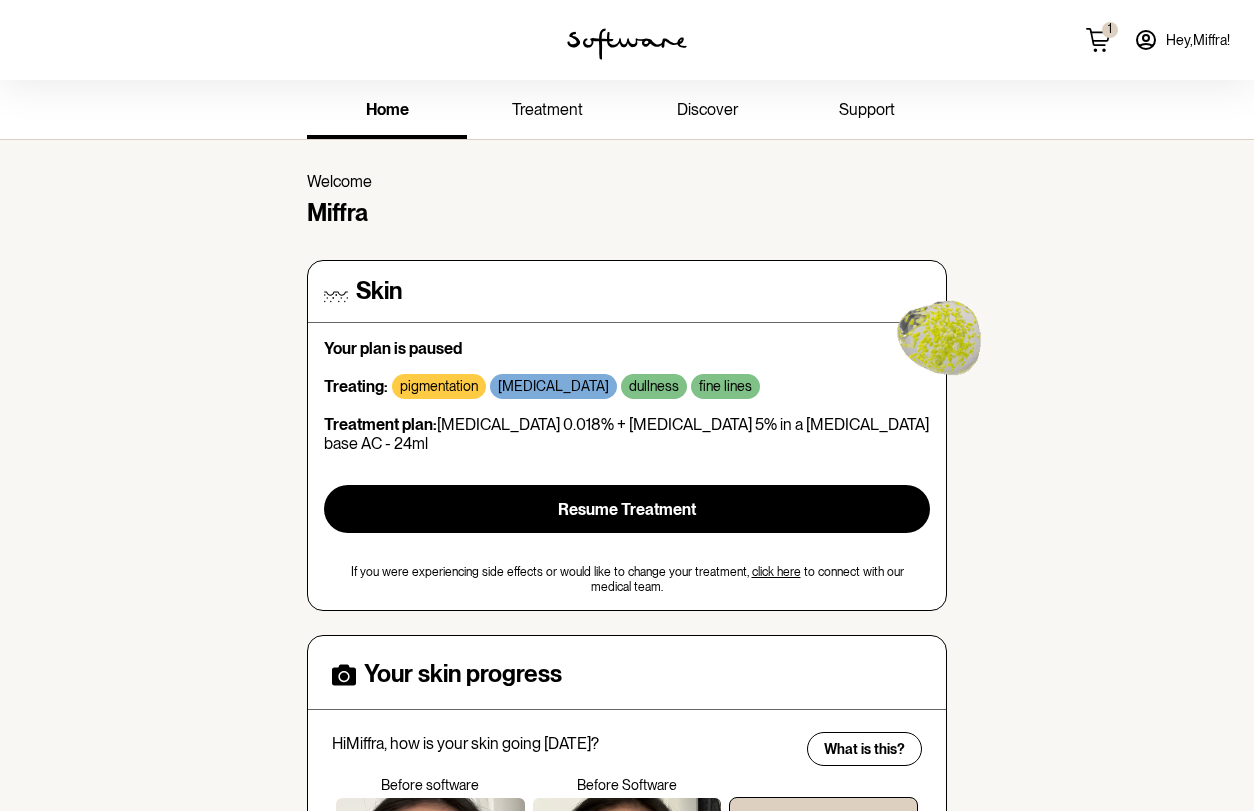 click on "home" at bounding box center (387, 111) 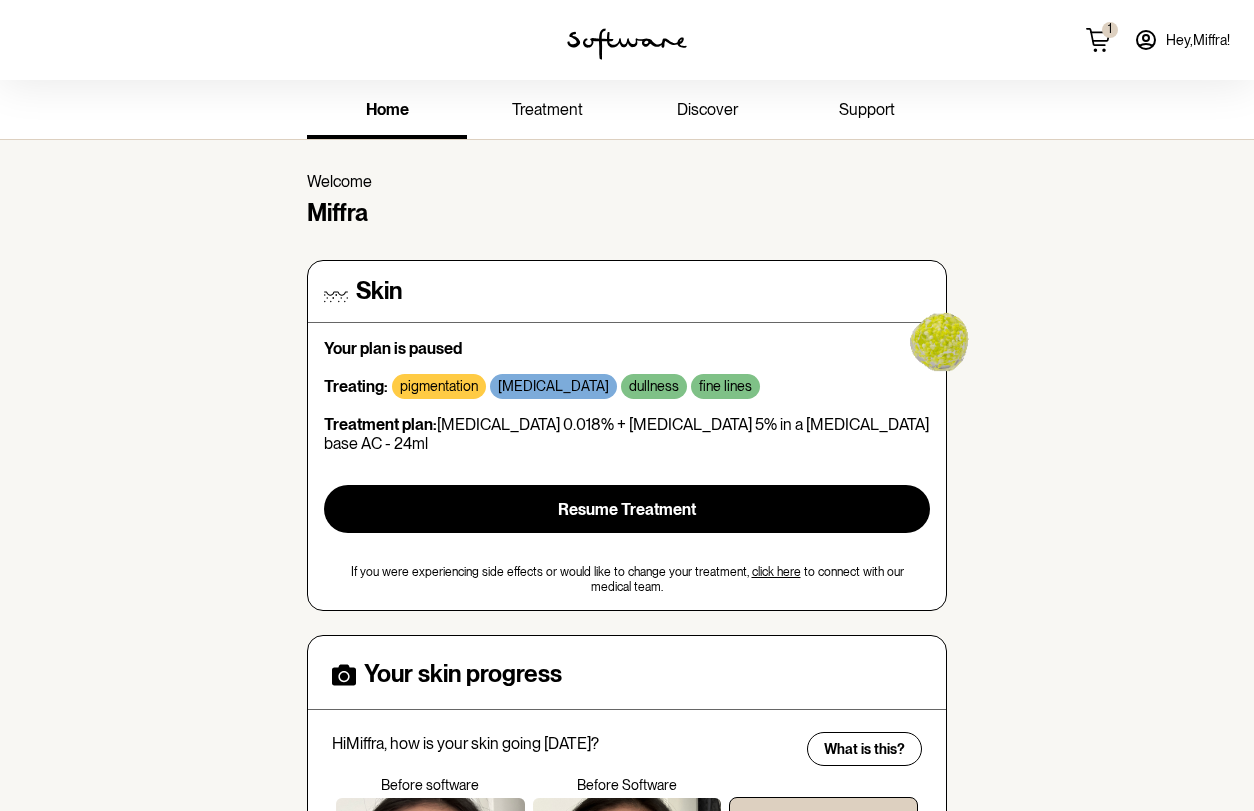 click 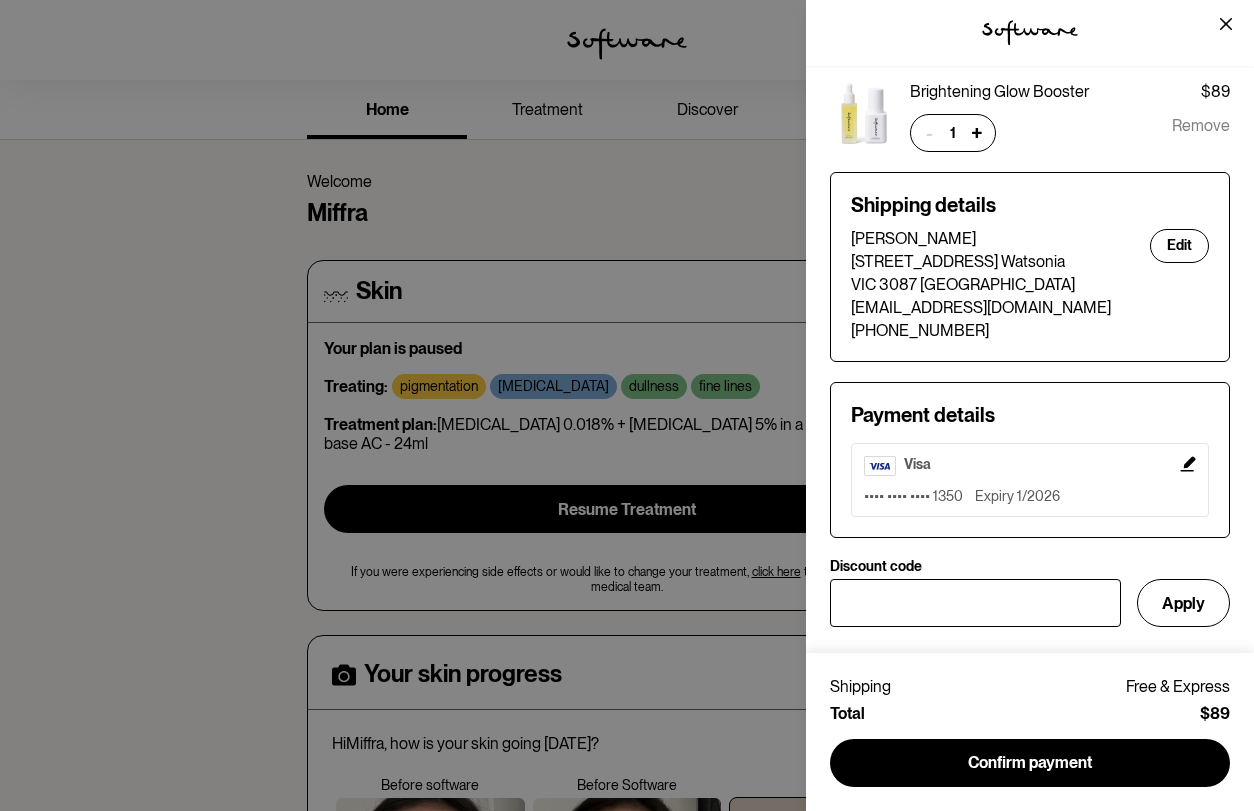 scroll, scrollTop: 51, scrollLeft: 0, axis: vertical 